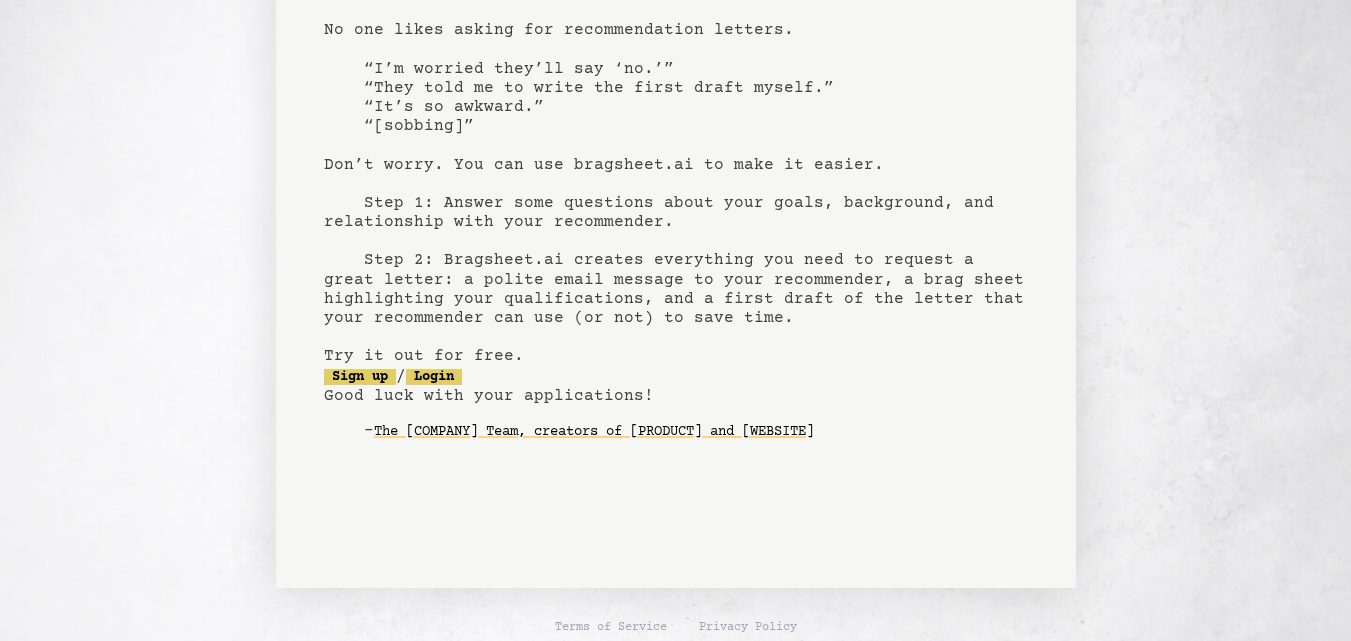 scroll, scrollTop: 173, scrollLeft: 0, axis: vertical 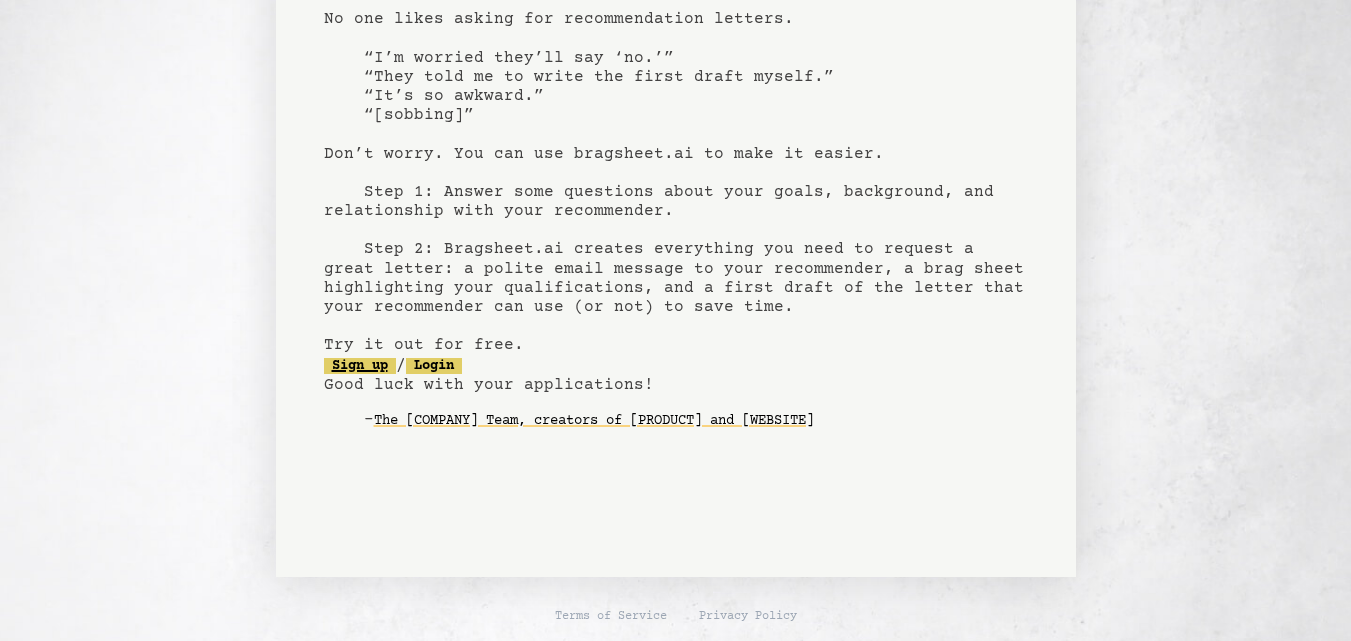 click on "Sign up" at bounding box center (360, 366) 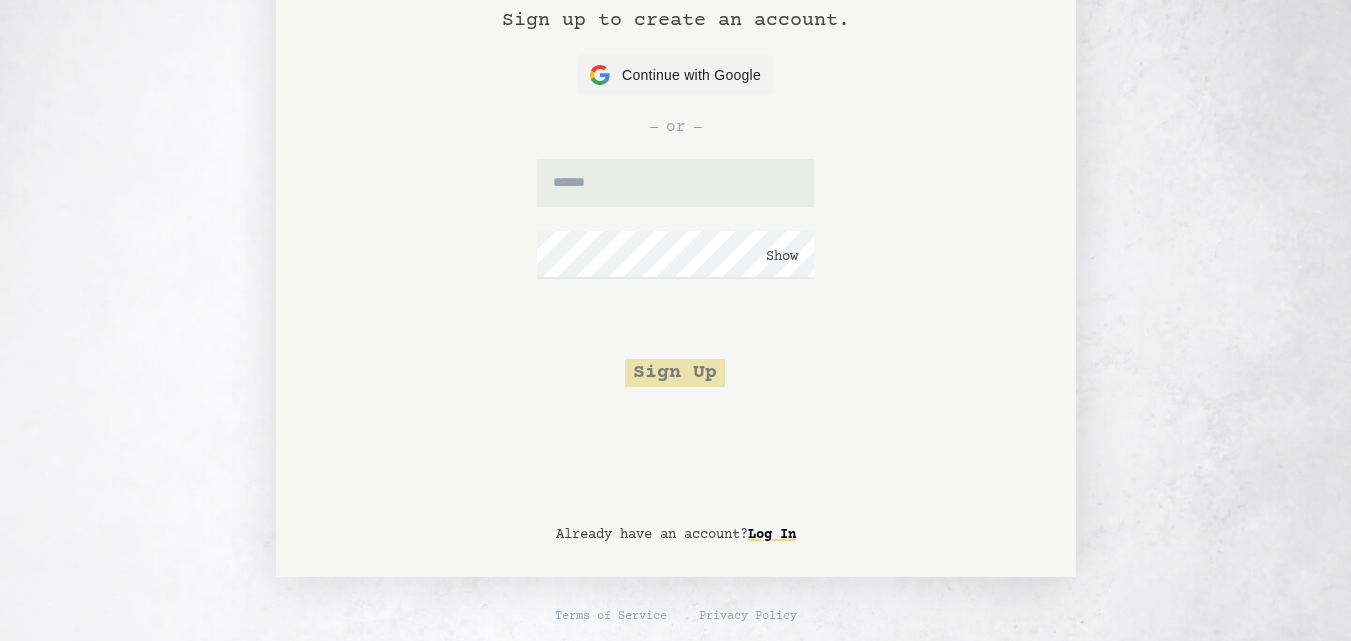 scroll, scrollTop: 0, scrollLeft: 0, axis: both 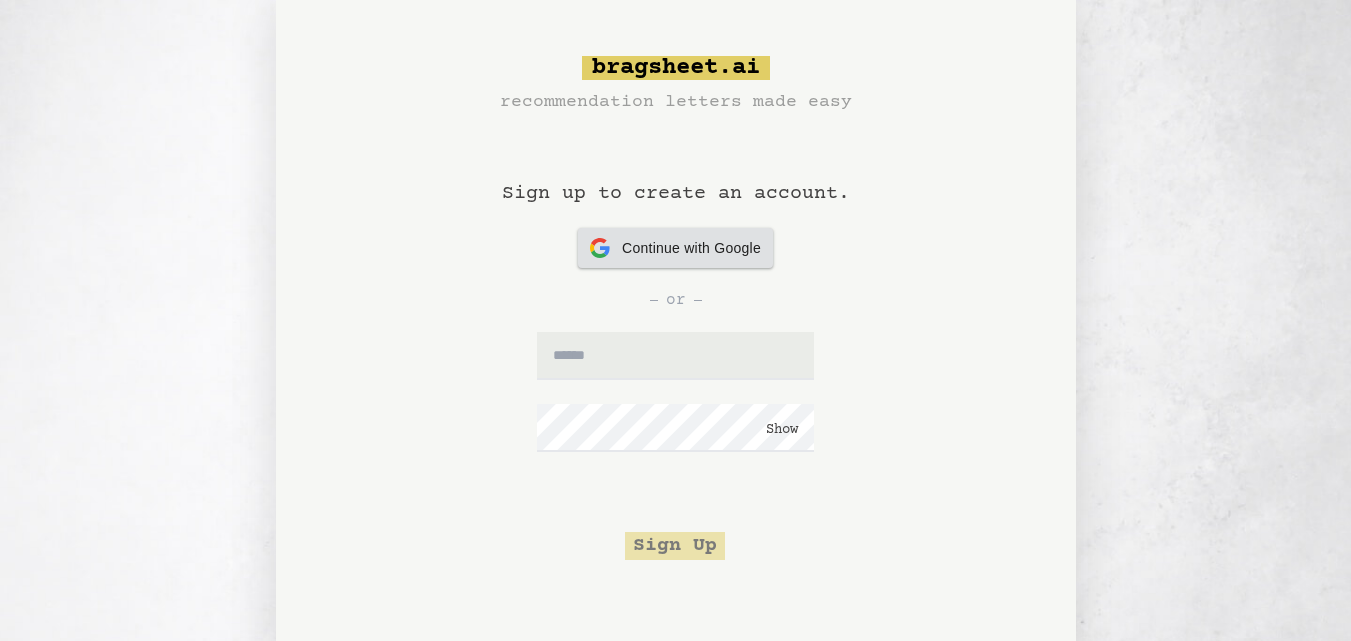click on "Continue with Google" at bounding box center (691, 248) 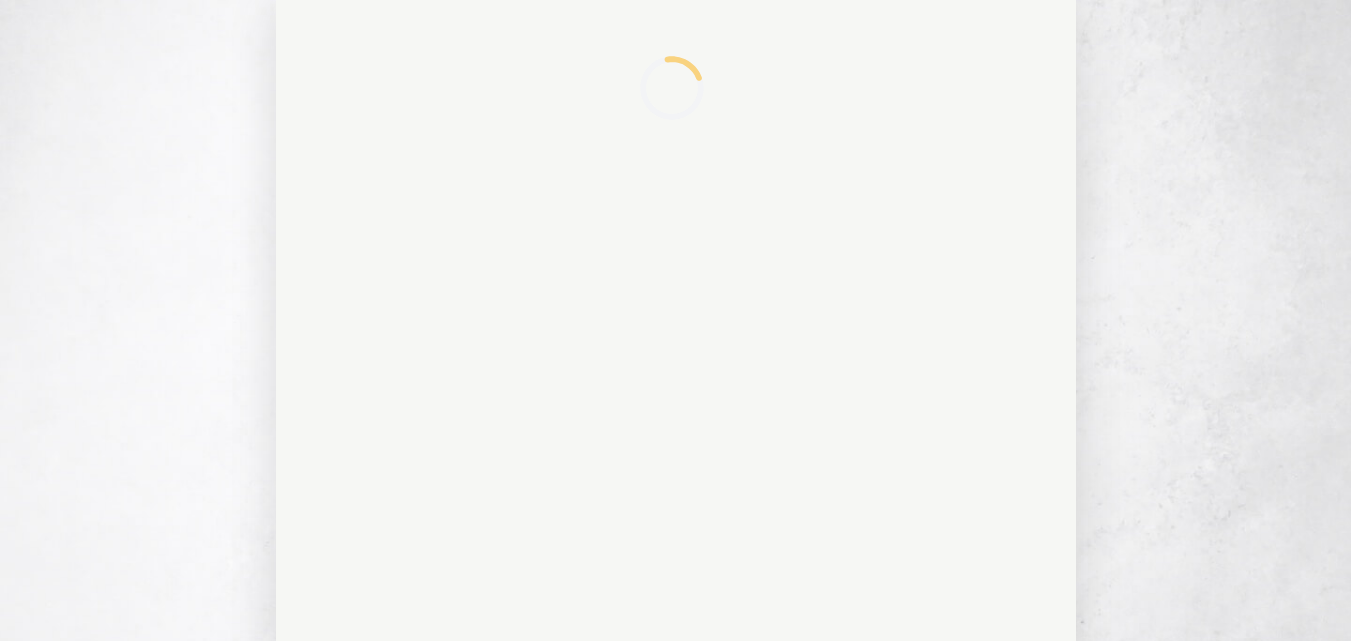 scroll, scrollTop: 0, scrollLeft: 0, axis: both 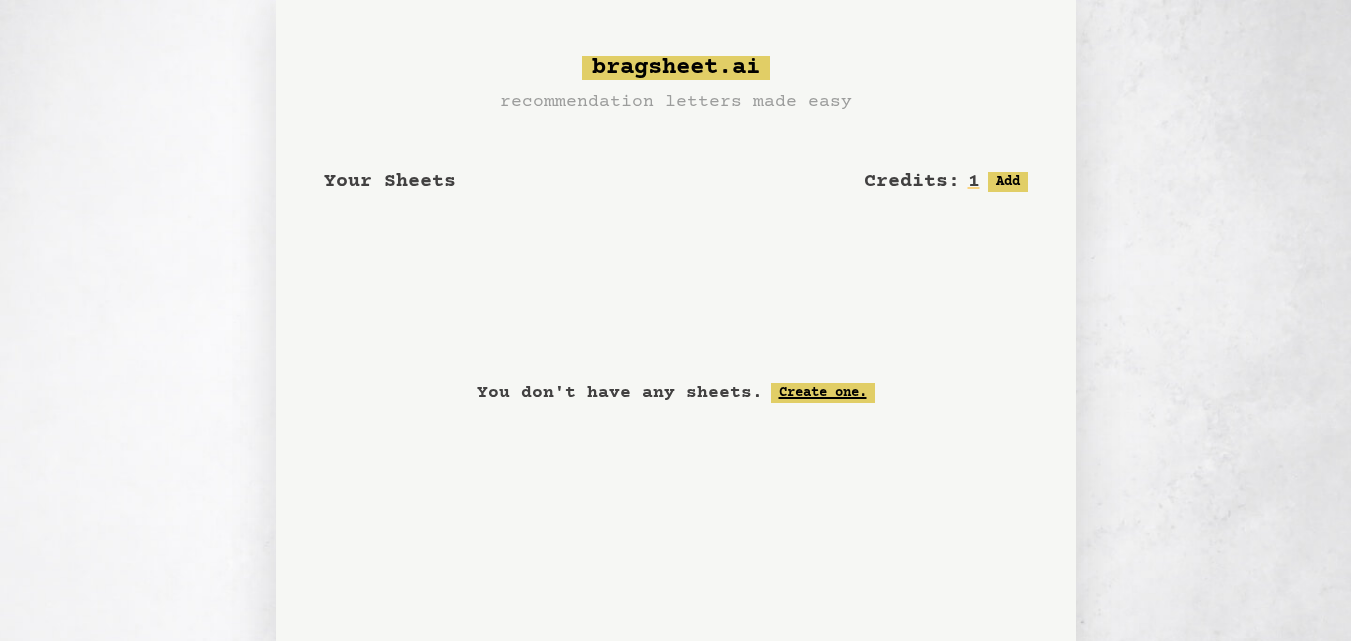click on "Create one." at bounding box center [823, 393] 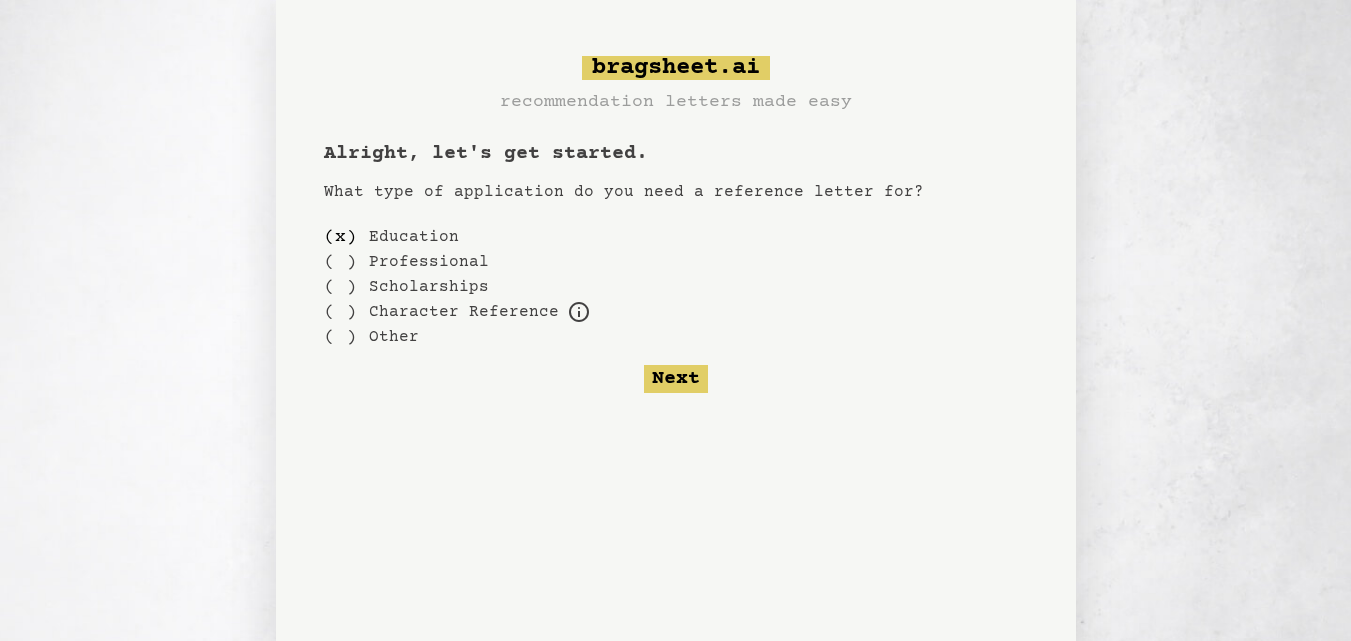 click on "bragsheet.ai   recommendation letters made easy   Alright, let's get started.   What type of application do you need a reference letter
for?   ( x )
Education     (    )
Professional     (    )
Scholarships     (    )
Character Reference       For example, loans, housing applications, parole, professional certification, etc.   (    )
Other       Next" at bounding box center (675, 375) 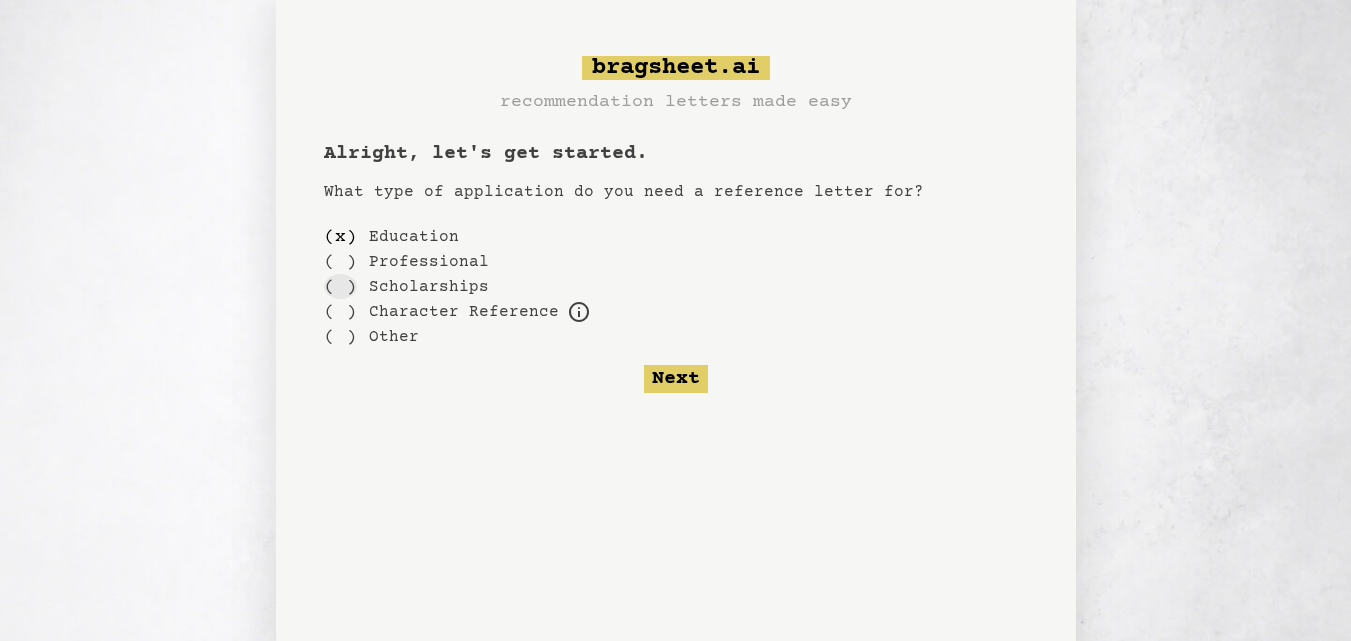 click on "(    )" at bounding box center [340, 286] 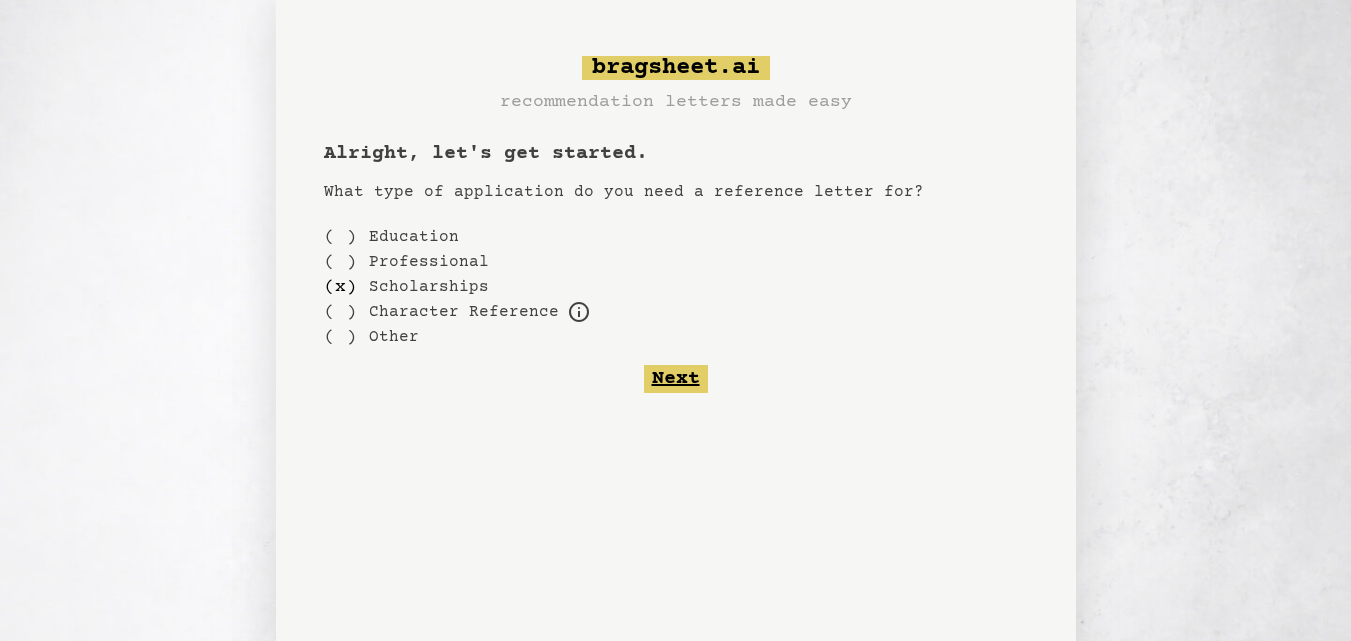 click on "Next" at bounding box center (676, 379) 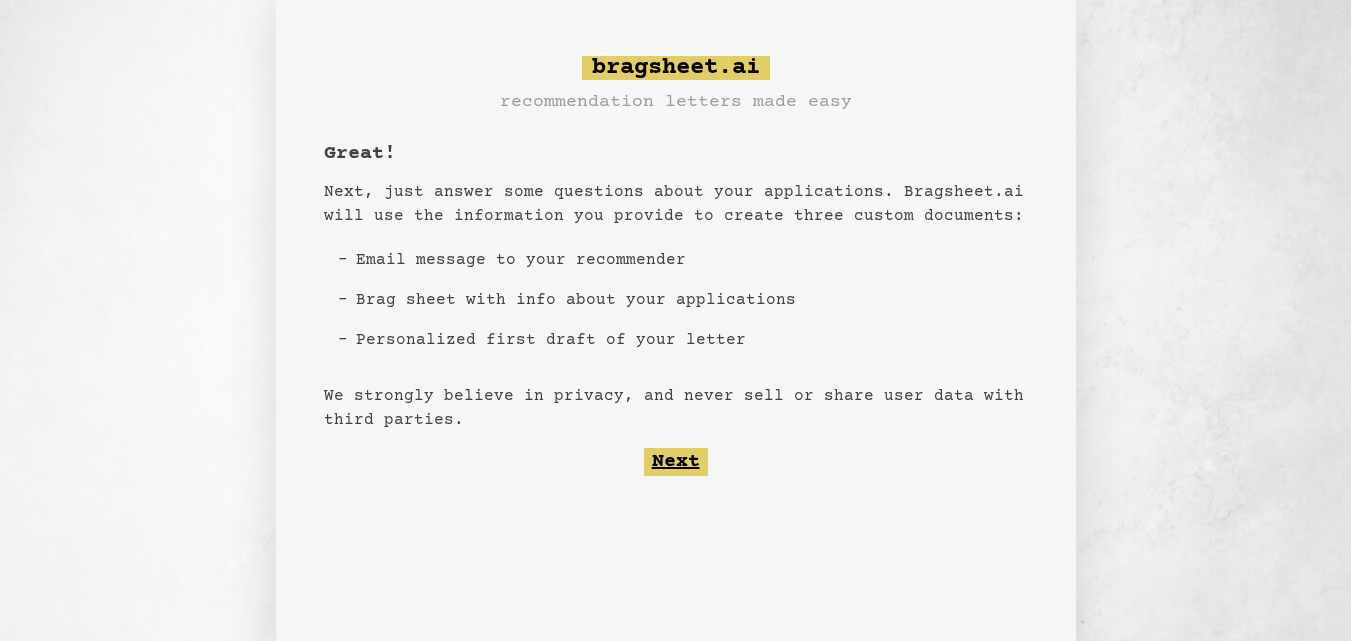 click on "Next" at bounding box center (676, 462) 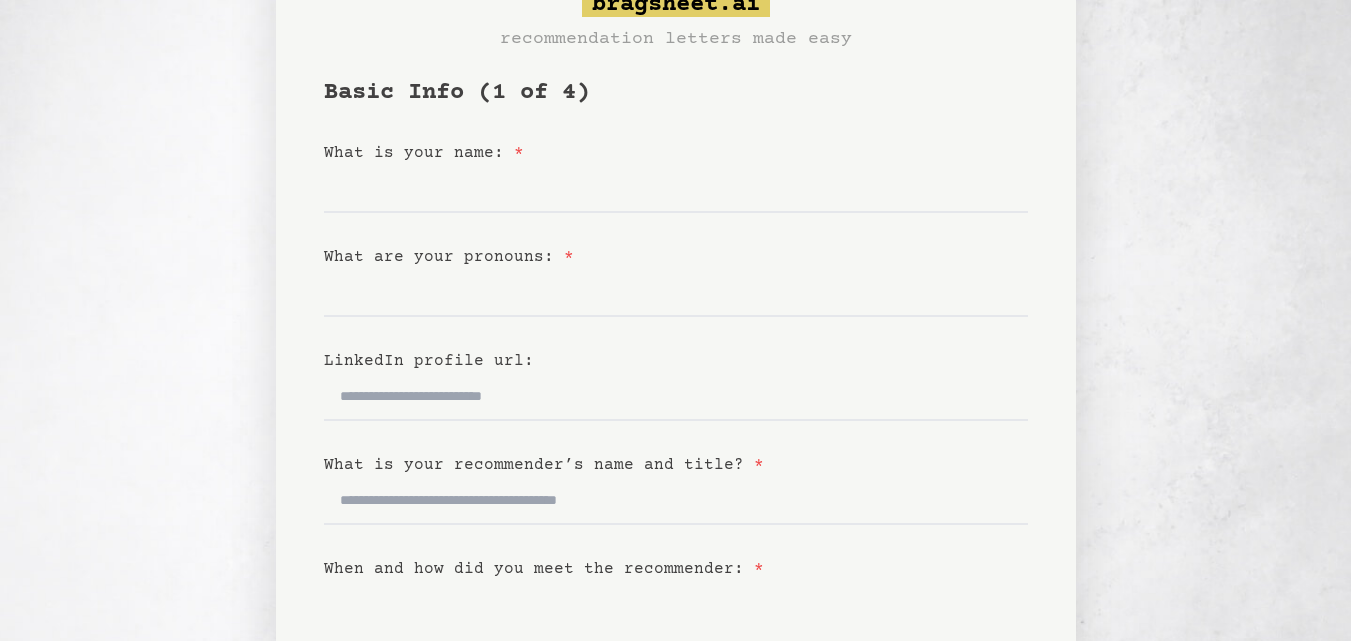 scroll, scrollTop: 0, scrollLeft: 0, axis: both 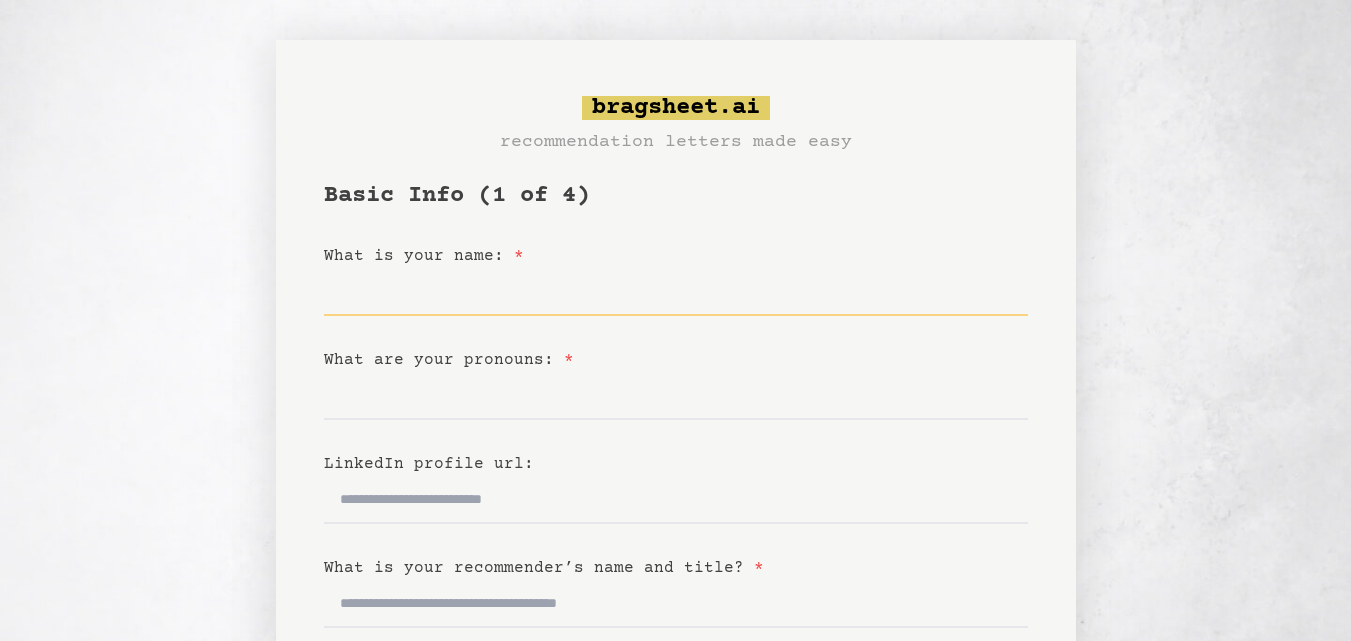 click on "What is your name:   *" at bounding box center [676, 292] 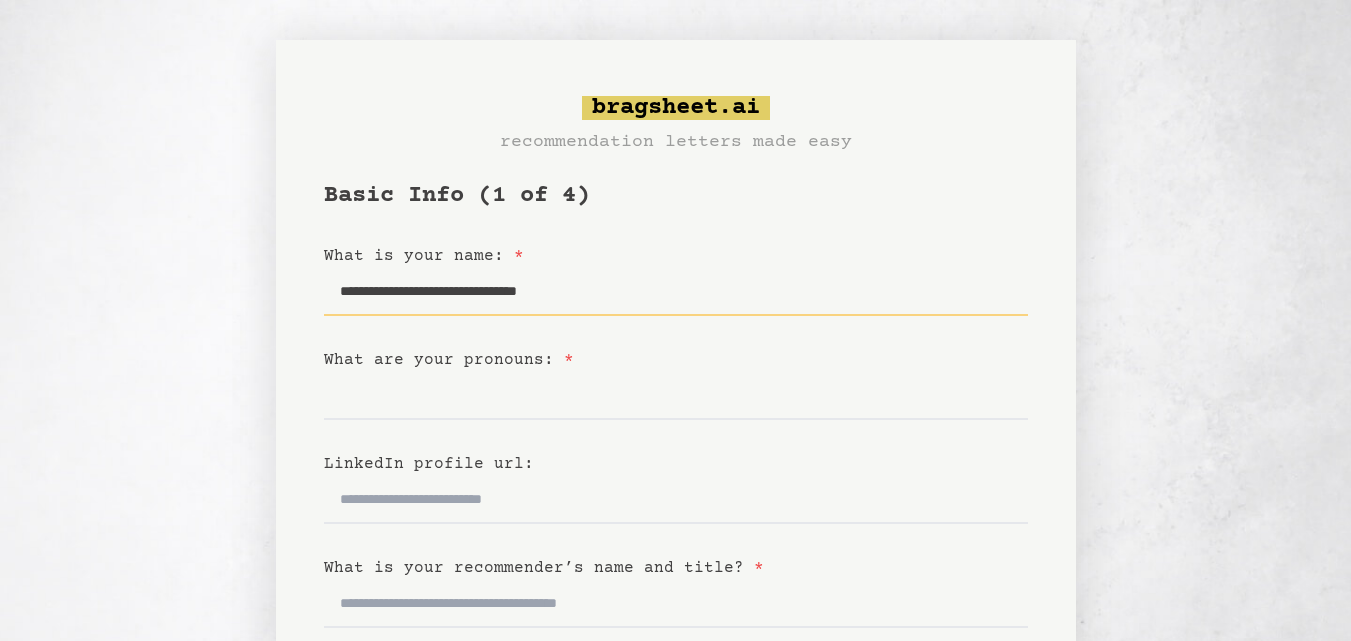 type on "**********" 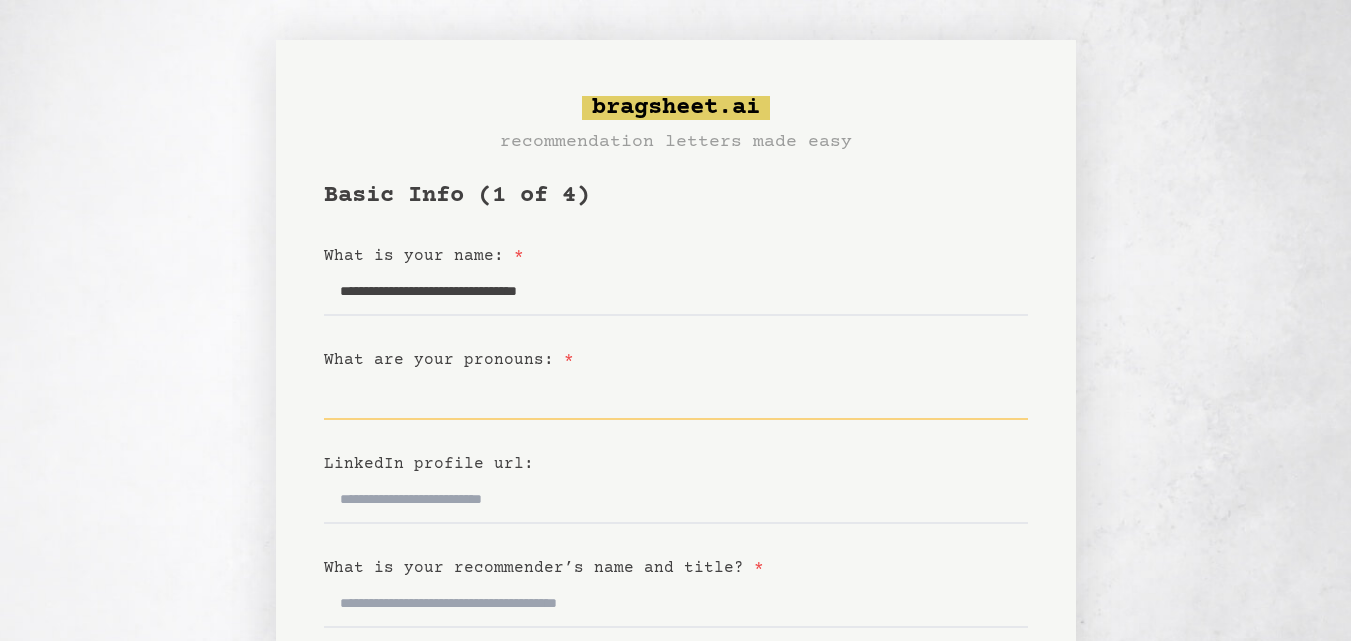 click on "What are your pronouns:   *" at bounding box center (676, 396) 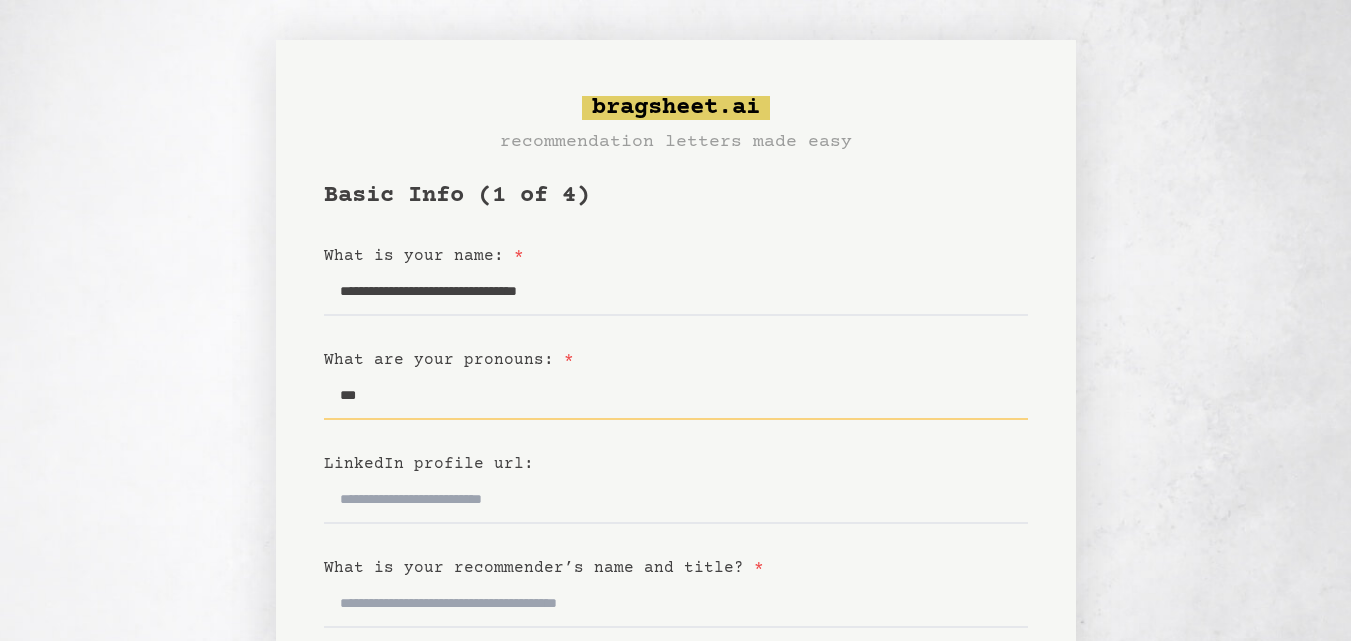 type on "***" 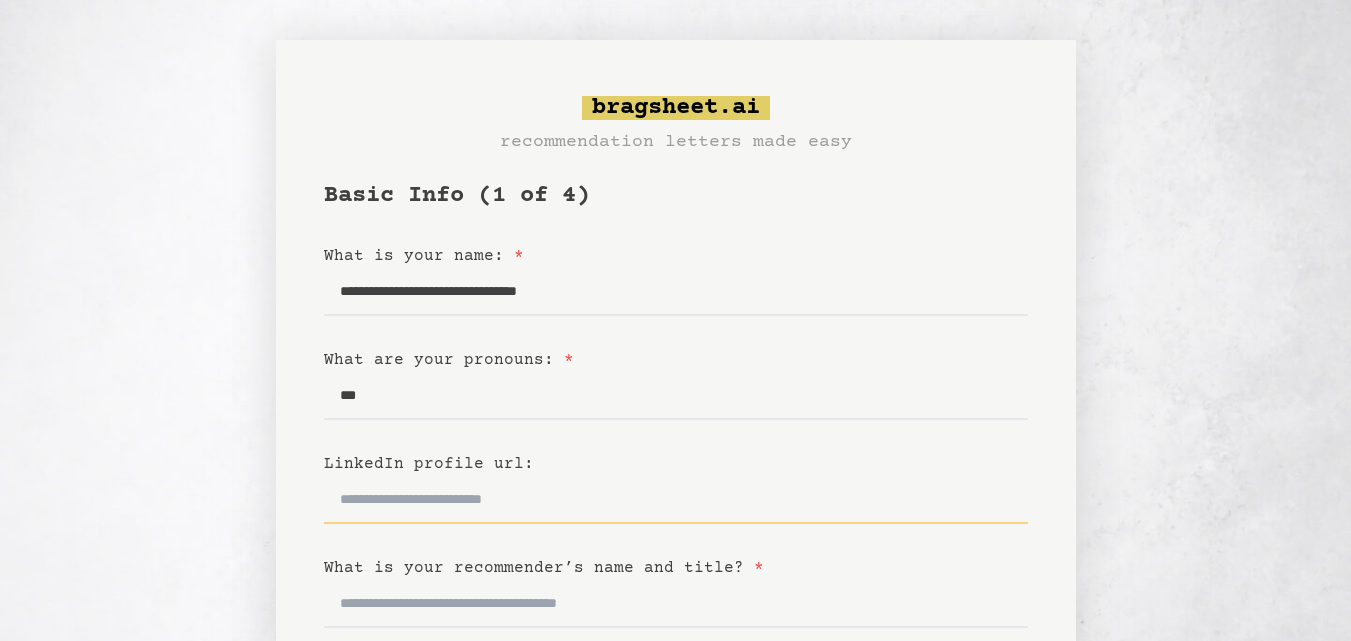 click on "LinkedIn profile url:" at bounding box center [676, 500] 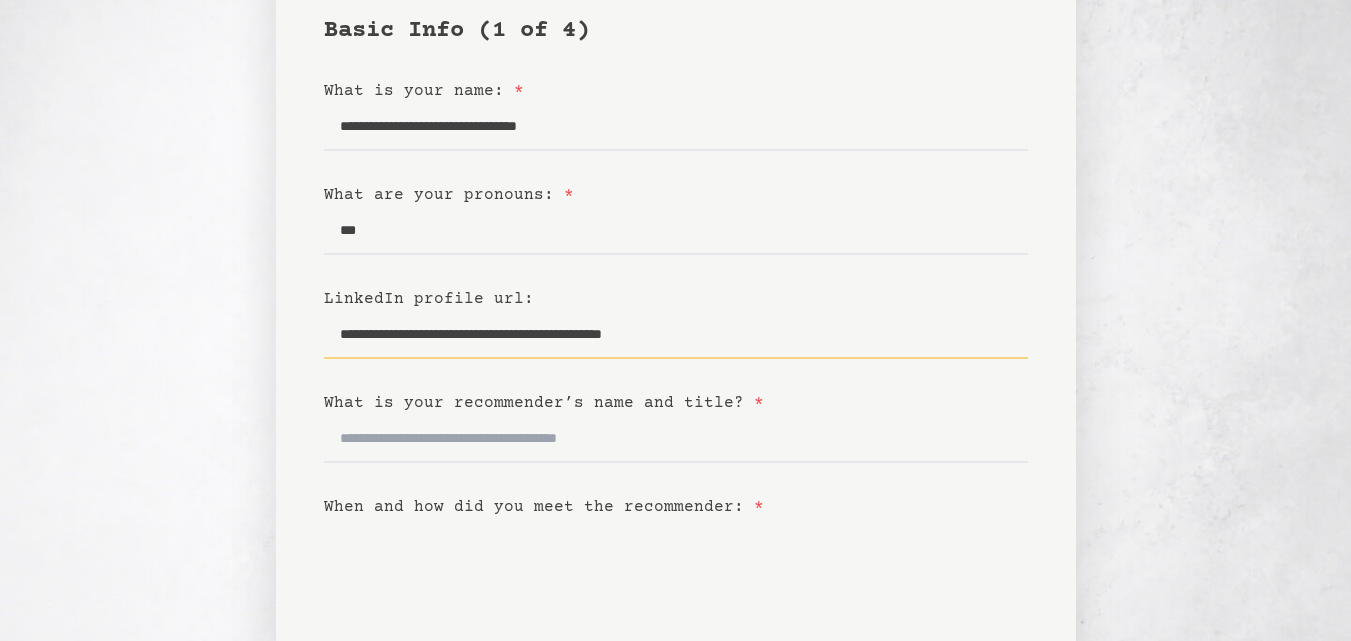scroll, scrollTop: 200, scrollLeft: 0, axis: vertical 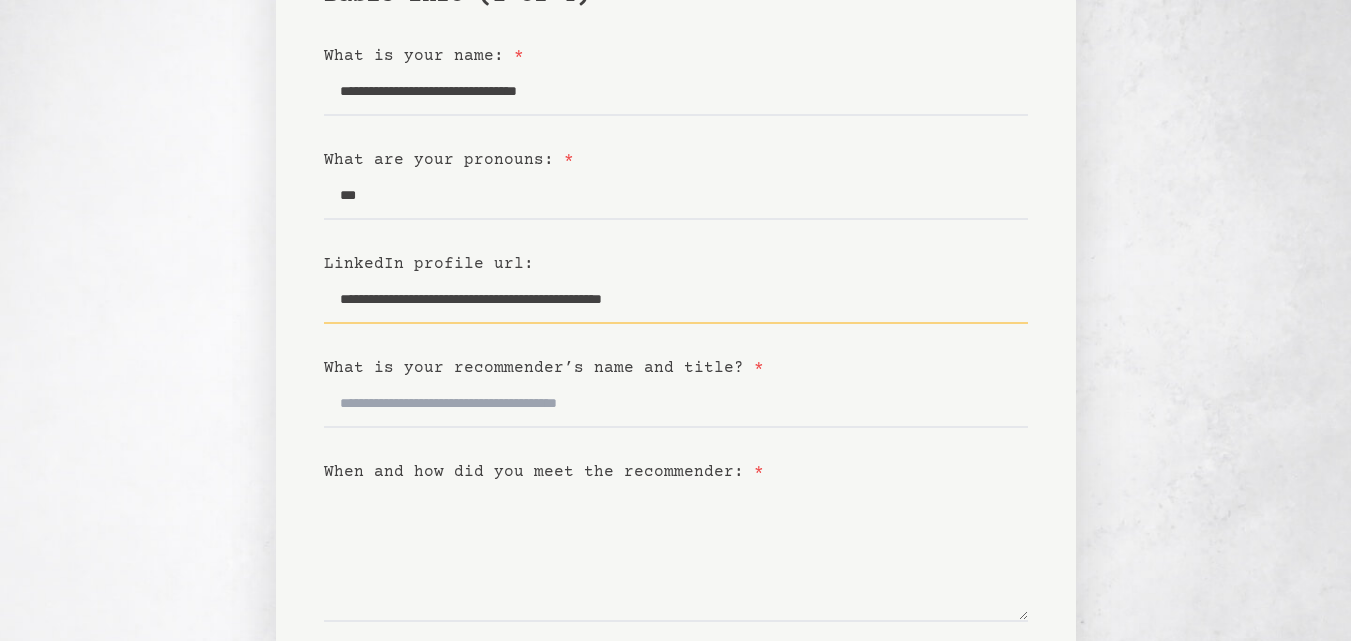 type on "**********" 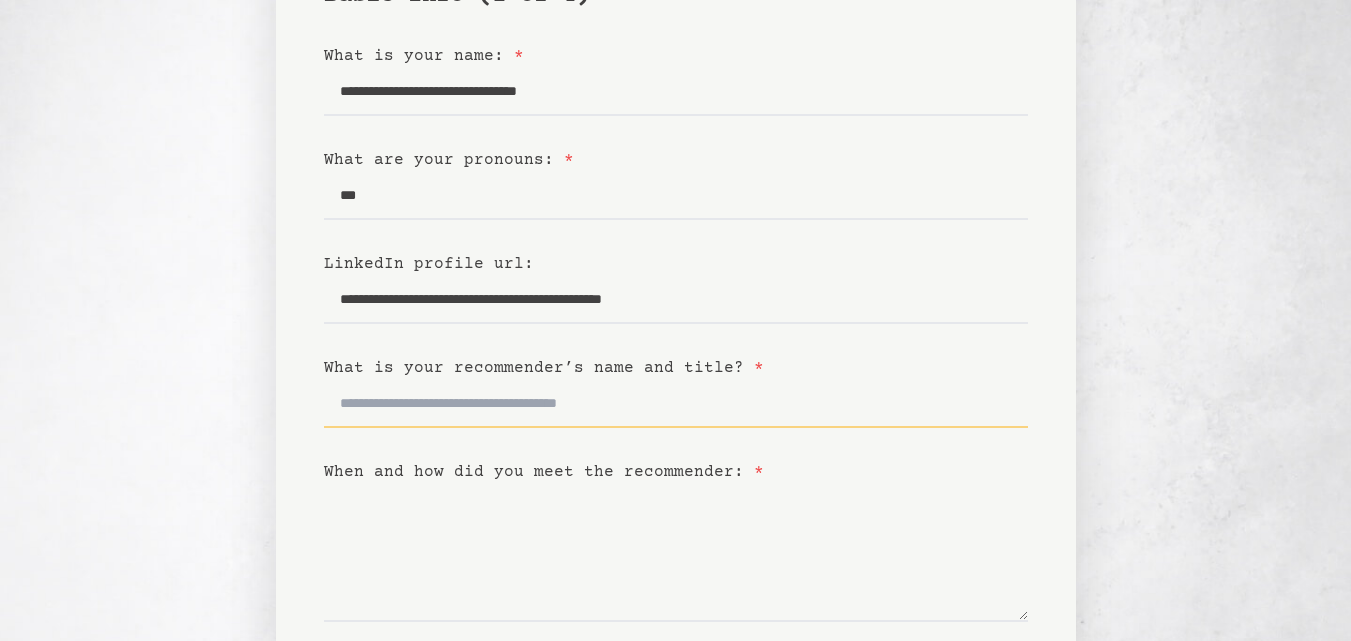 click on "What is your recommender’s name and title?   *" at bounding box center [676, 404] 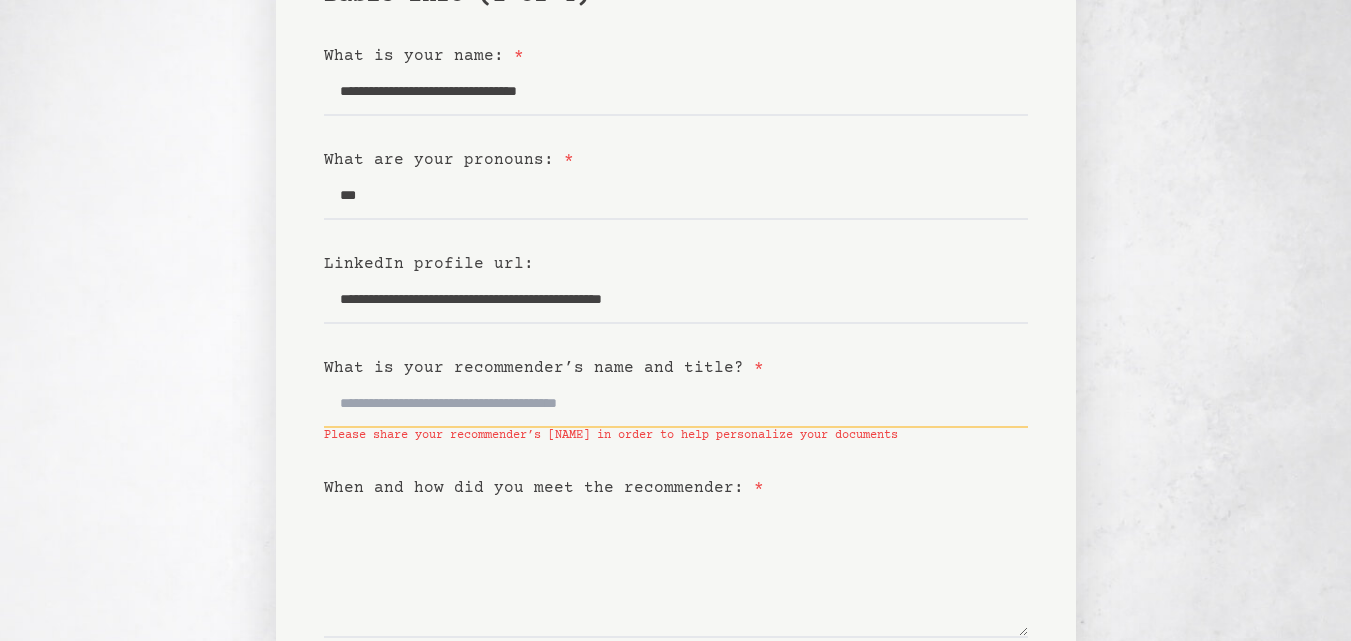 paste on "**********" 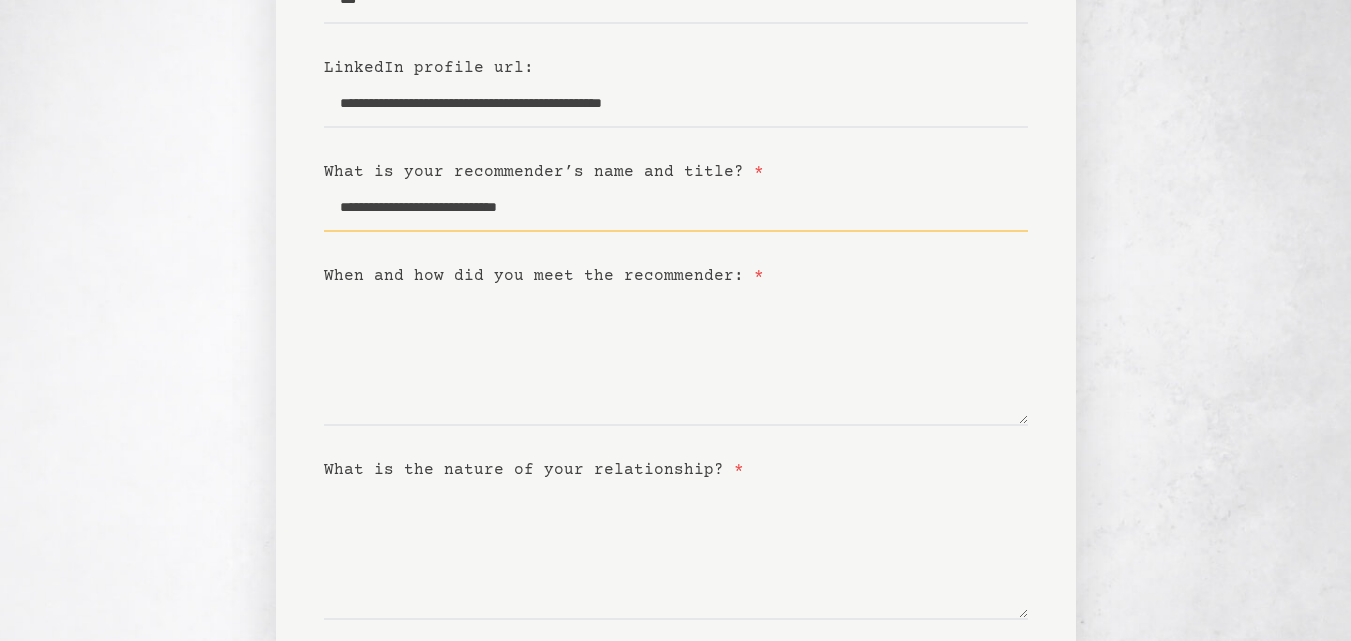 scroll, scrollTop: 400, scrollLeft: 0, axis: vertical 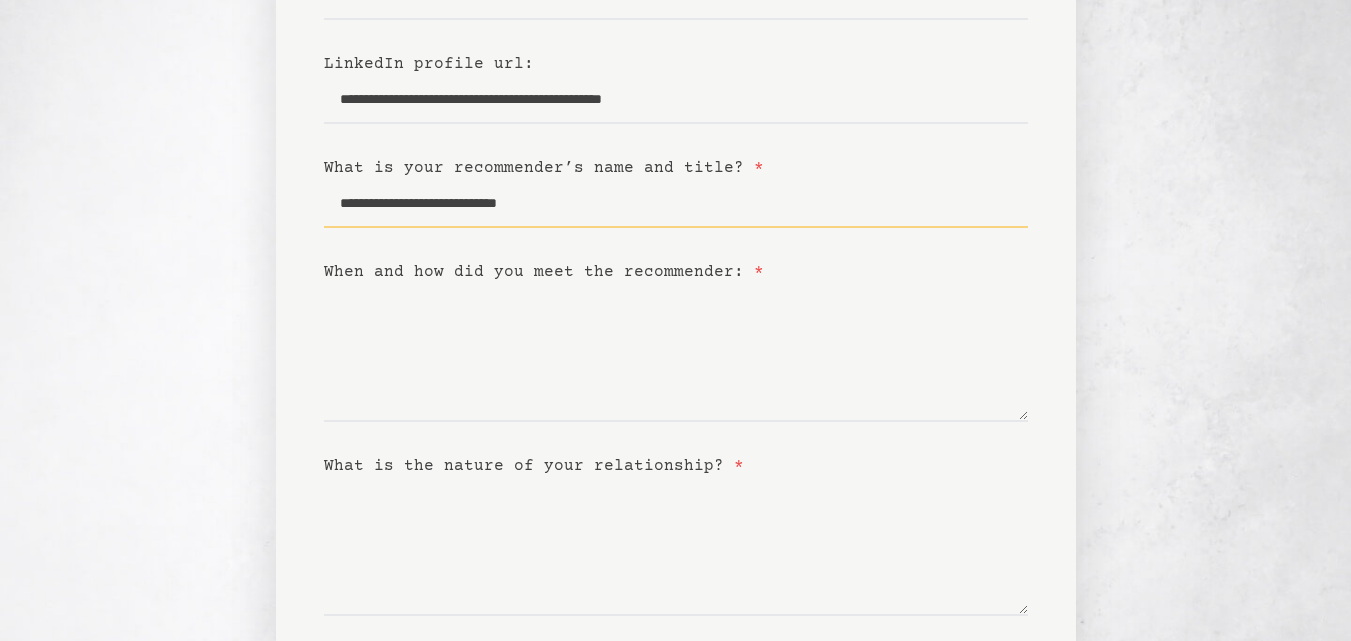 type on "**********" 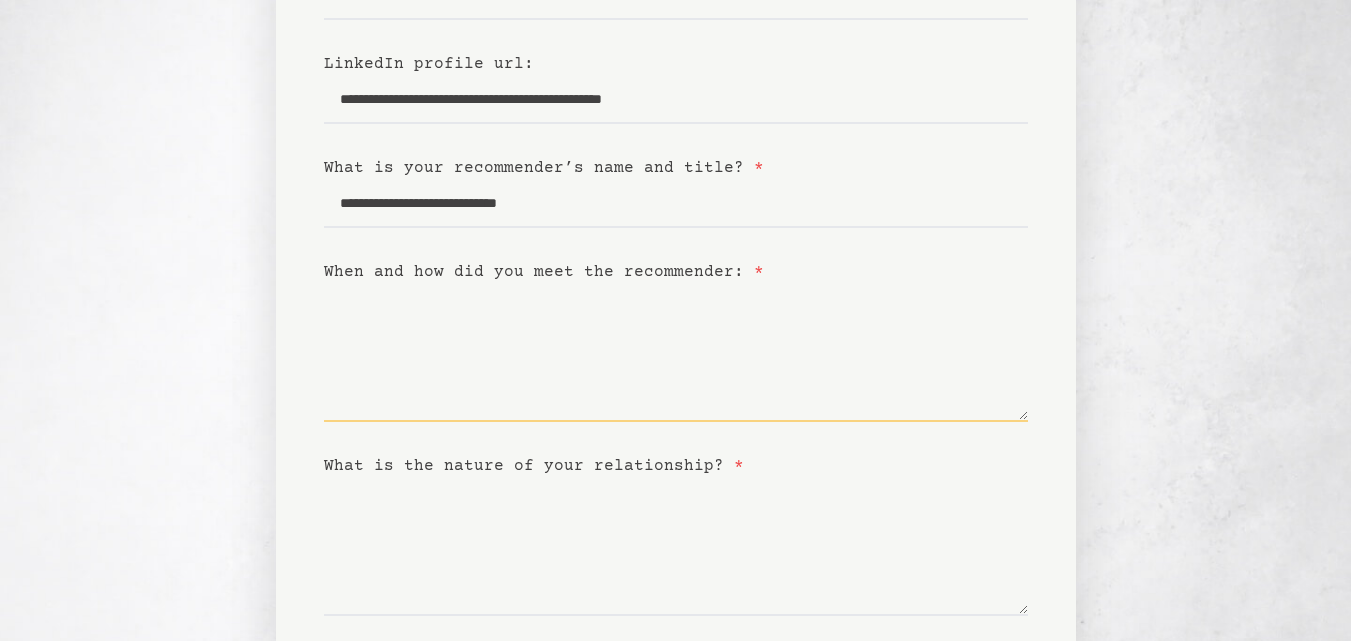 click on "When and how did you meet the recommender:   *" at bounding box center (676, 353) 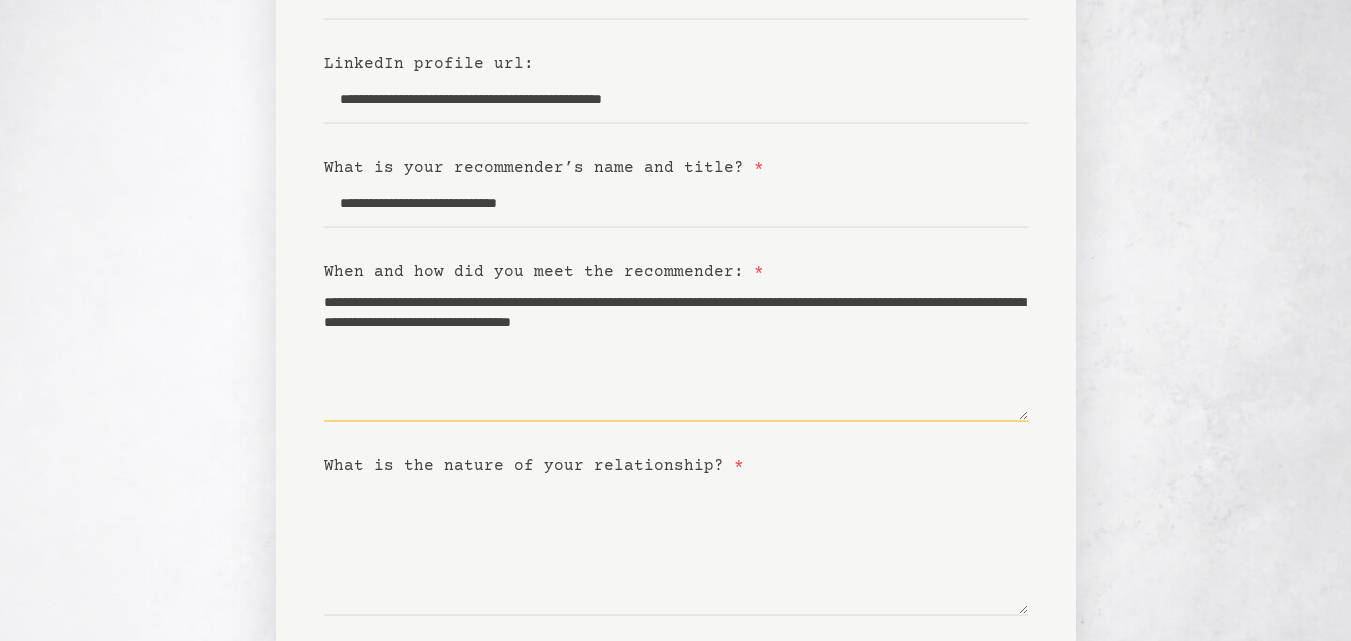 drag, startPoint x: 423, startPoint y: 296, endPoint x: 579, endPoint y: 295, distance: 156.0032 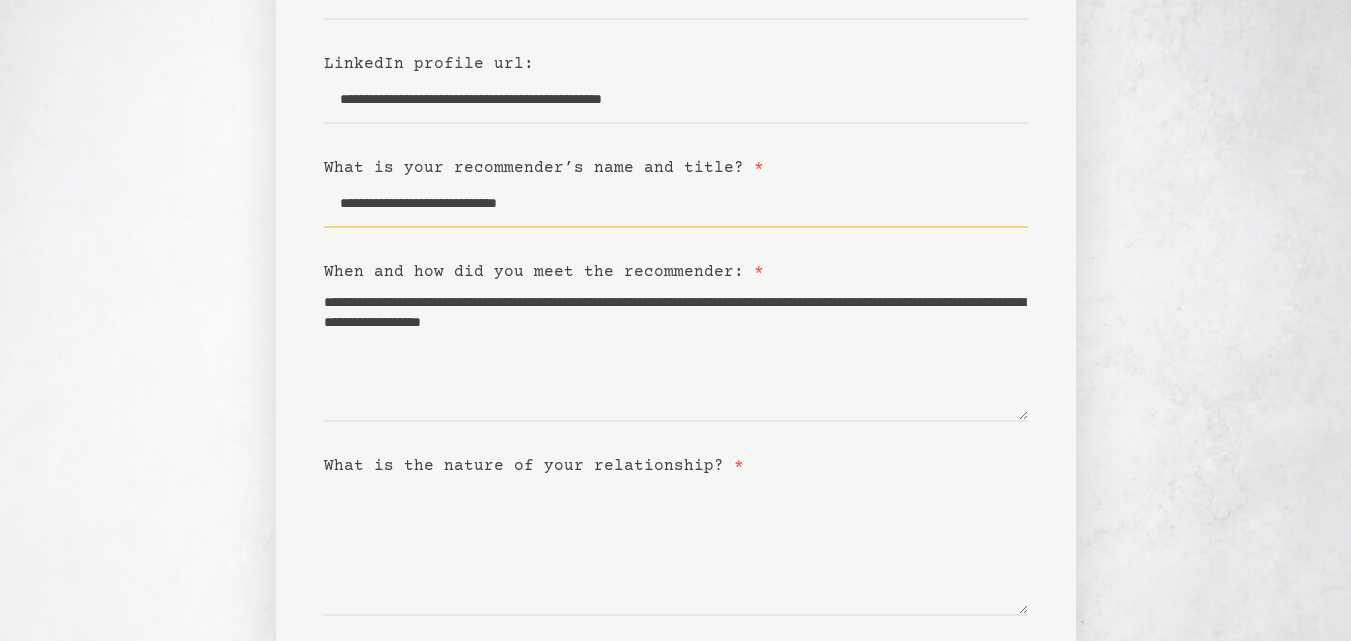 drag, startPoint x: 628, startPoint y: 190, endPoint x: 323, endPoint y: 220, distance: 306.47186 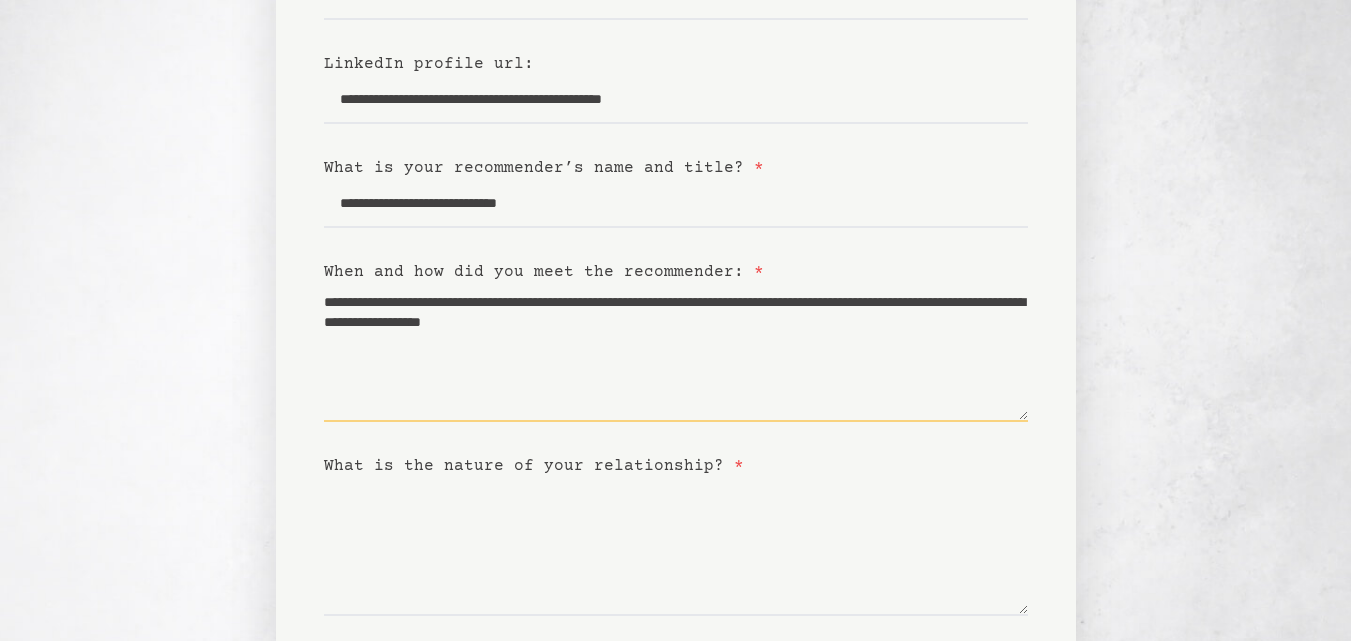 click on "**********" at bounding box center [676, 353] 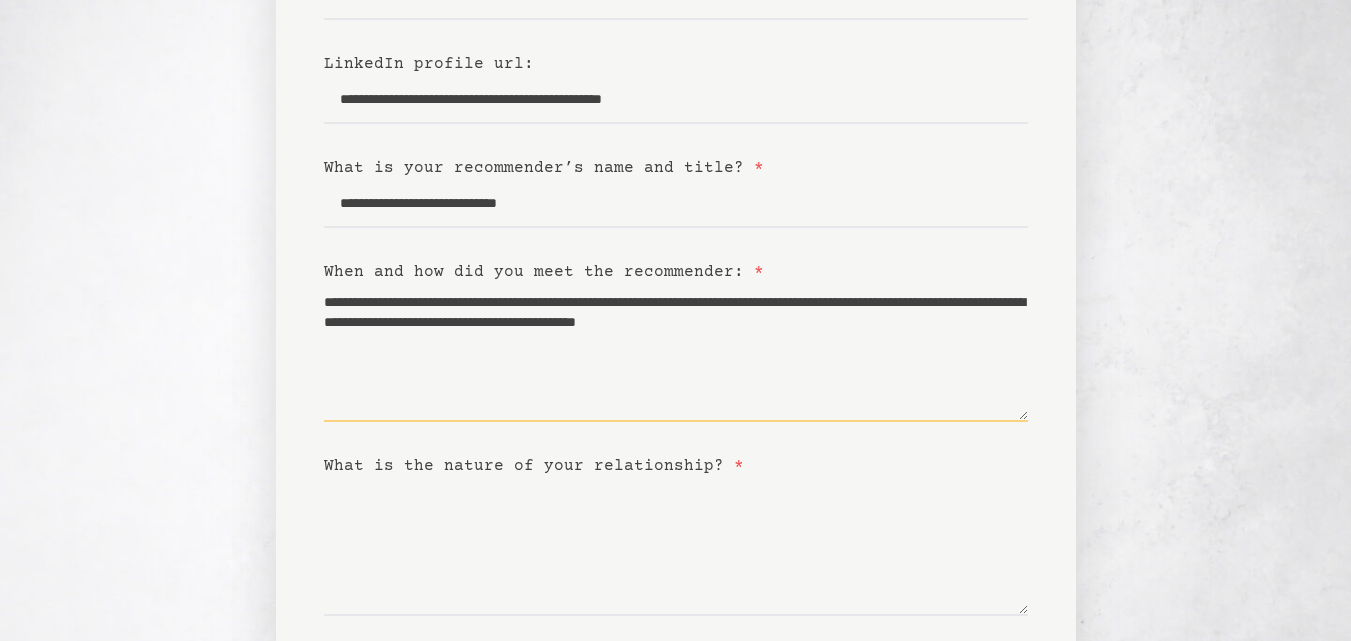 drag, startPoint x: 715, startPoint y: 301, endPoint x: 829, endPoint y: 297, distance: 114.07015 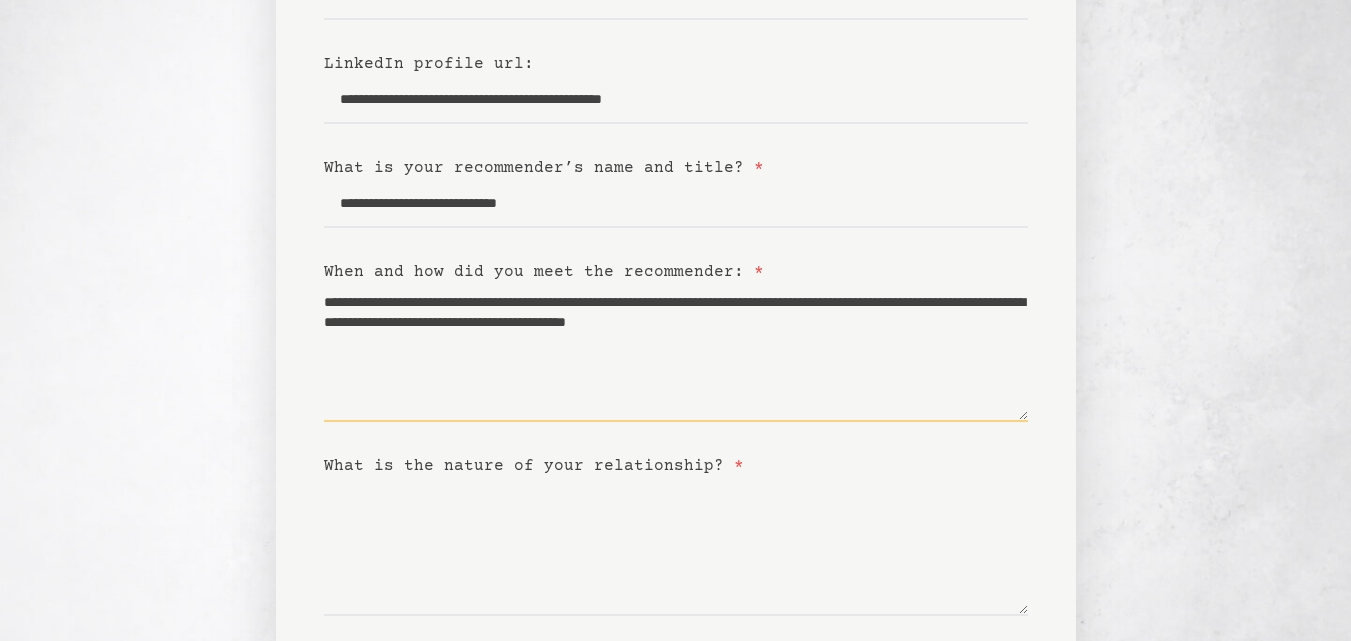 drag, startPoint x: 683, startPoint y: 320, endPoint x: 540, endPoint y: 319, distance: 143.0035 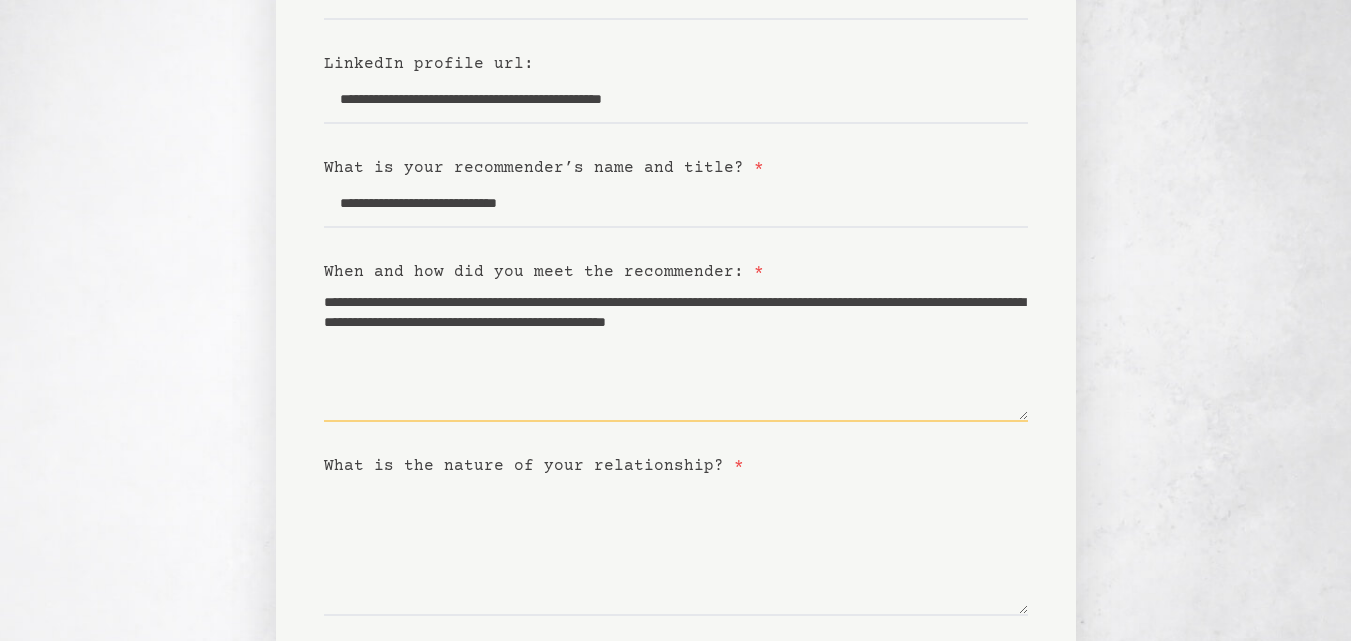 click on "**********" at bounding box center (676, 353) 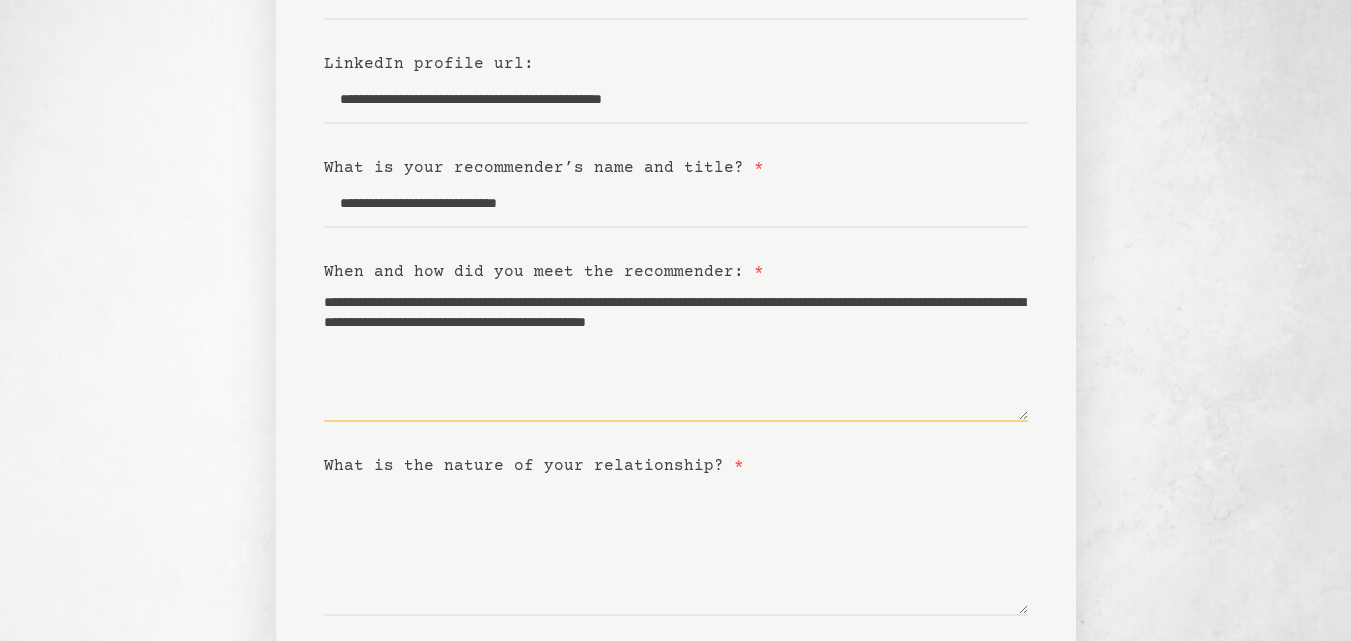 drag, startPoint x: 494, startPoint y: 340, endPoint x: 387, endPoint y: 357, distance: 108.34205 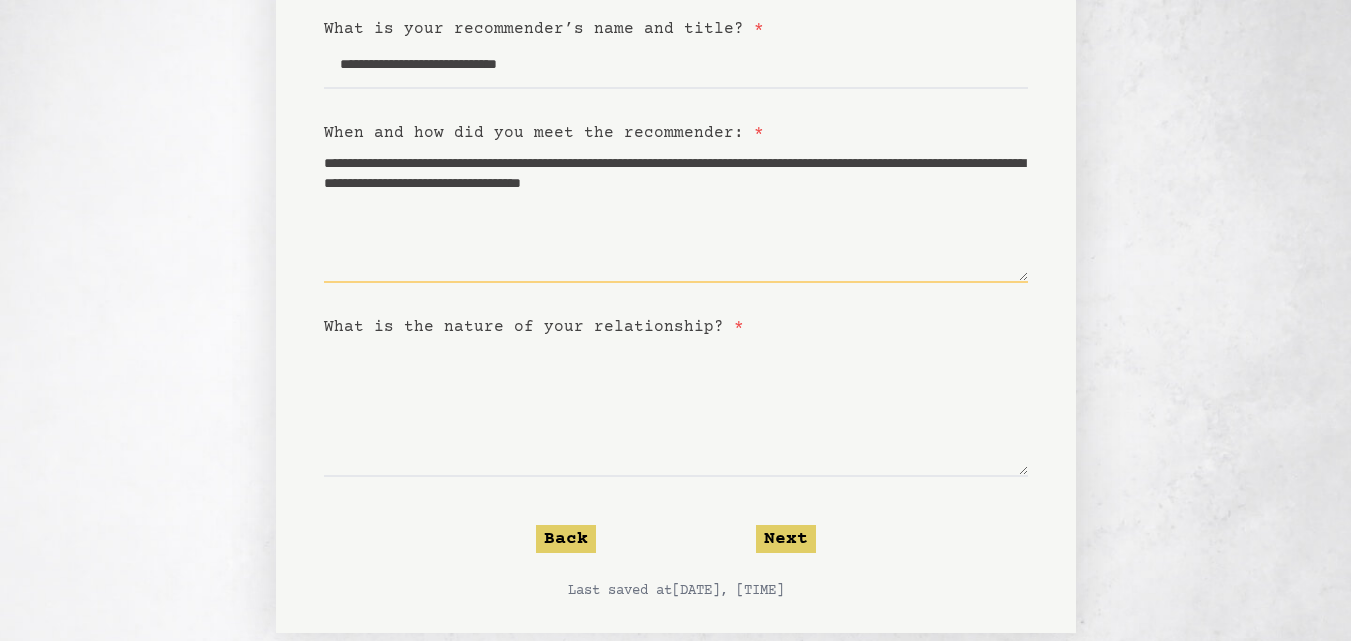scroll, scrollTop: 571, scrollLeft: 0, axis: vertical 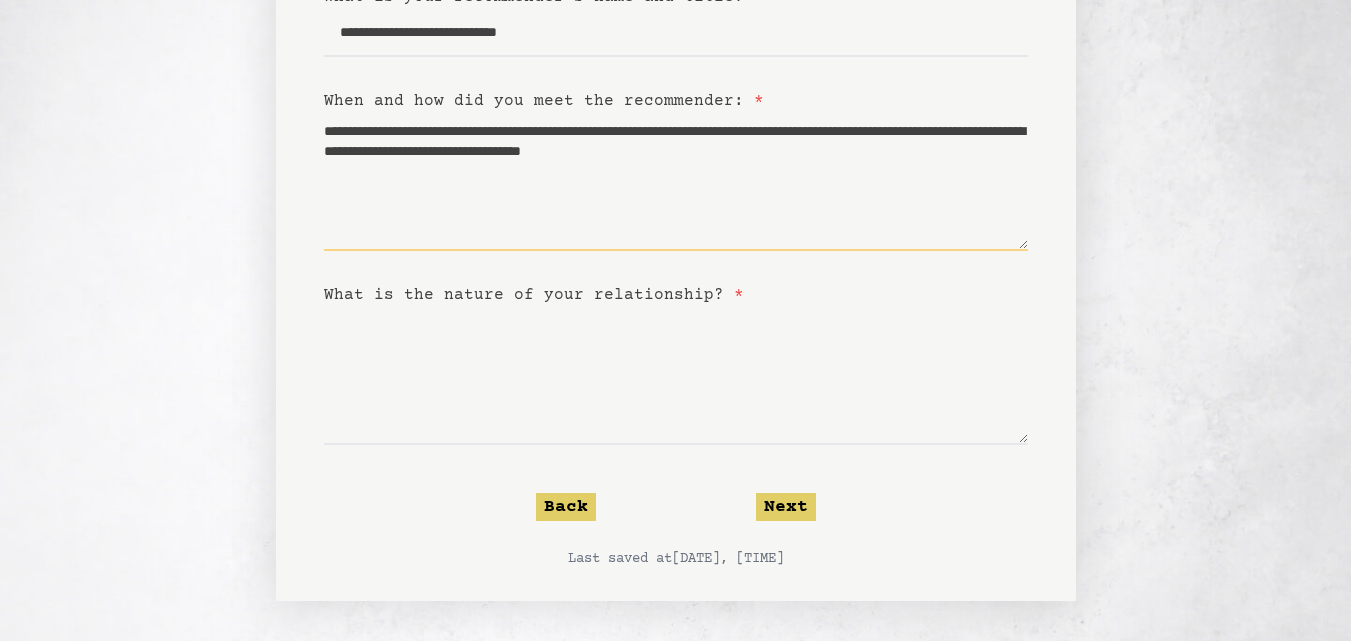 type on "**********" 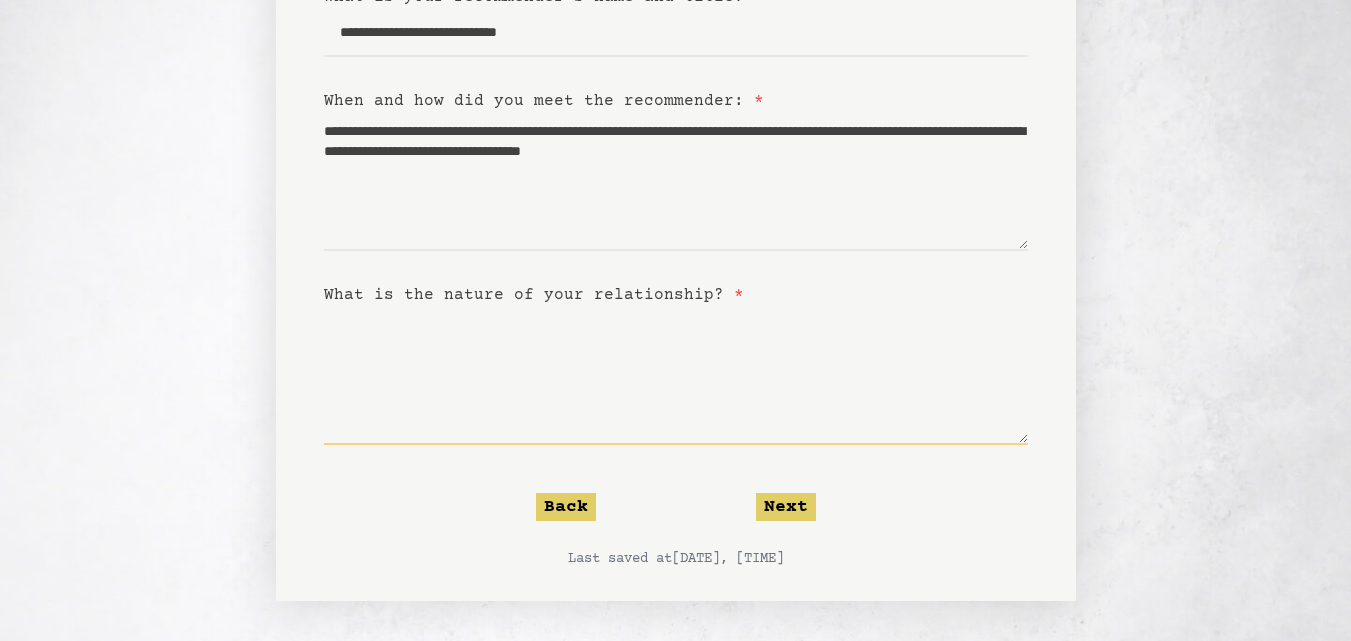 click on "What is the nature of your relationship?   *" at bounding box center [676, 376] 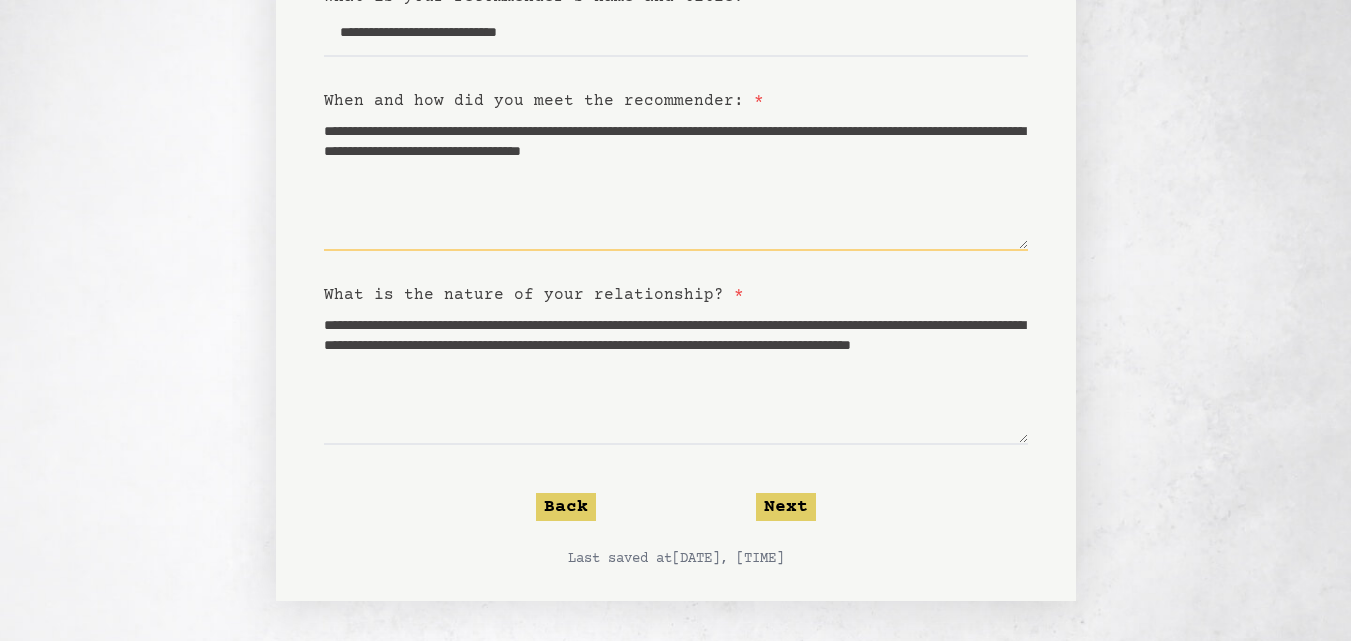 drag, startPoint x: 425, startPoint y: 131, endPoint x: 679, endPoint y: 131, distance: 254 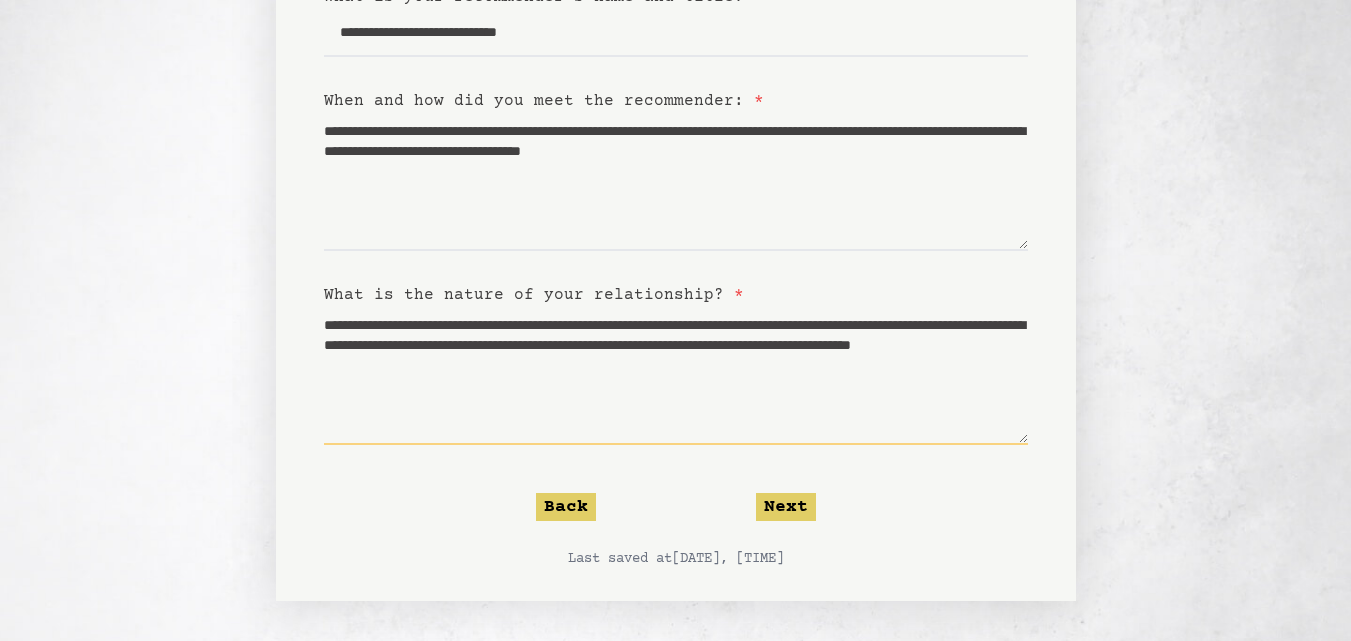 drag, startPoint x: 474, startPoint y: 324, endPoint x: 301, endPoint y: 315, distance: 173.23395 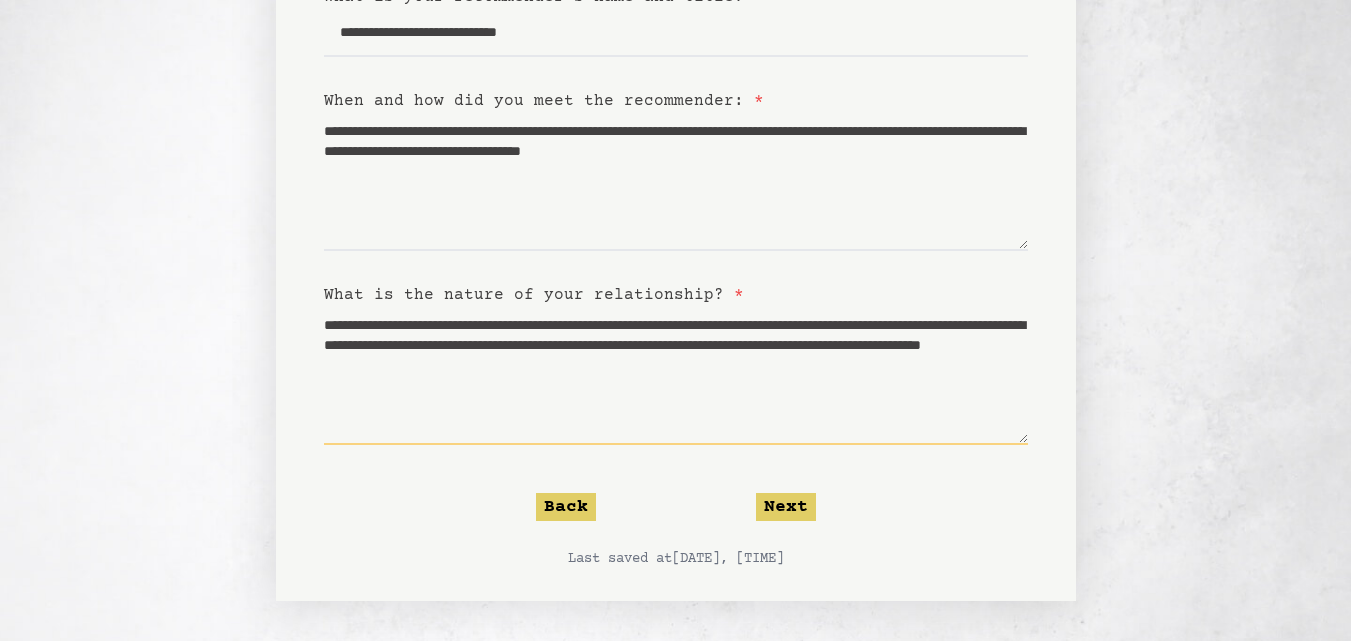 drag, startPoint x: 423, startPoint y: 346, endPoint x: 566, endPoint y: 337, distance: 143.28294 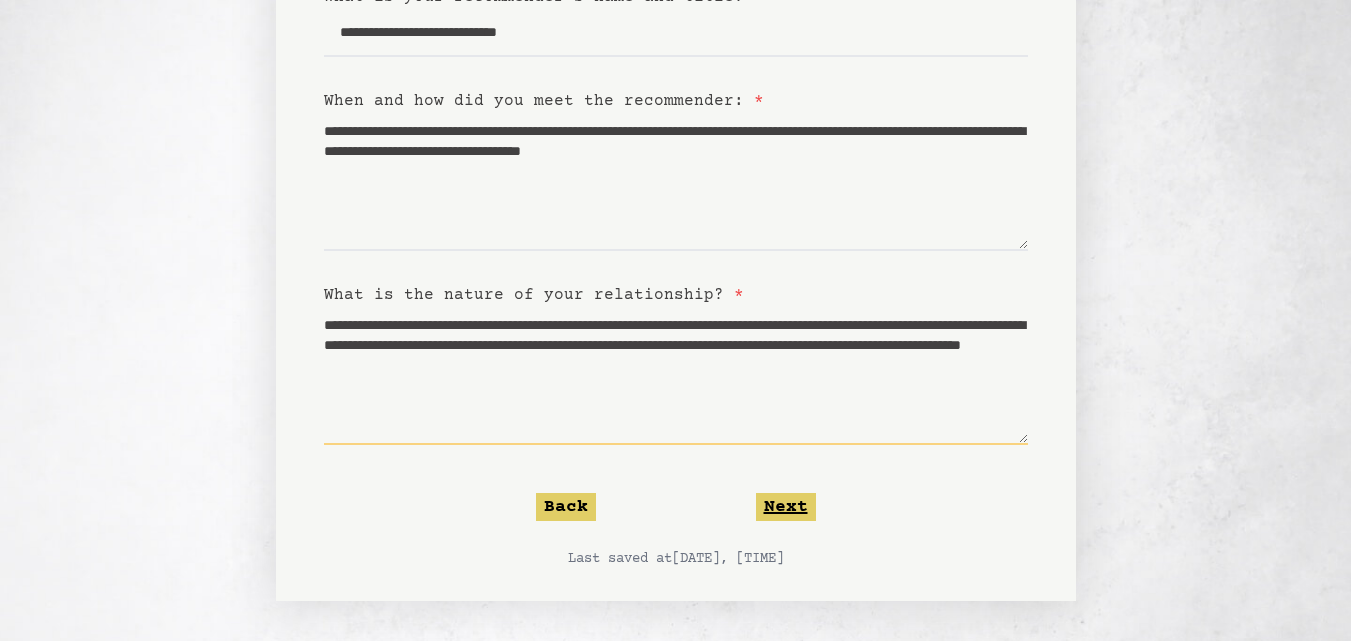 type on "**********" 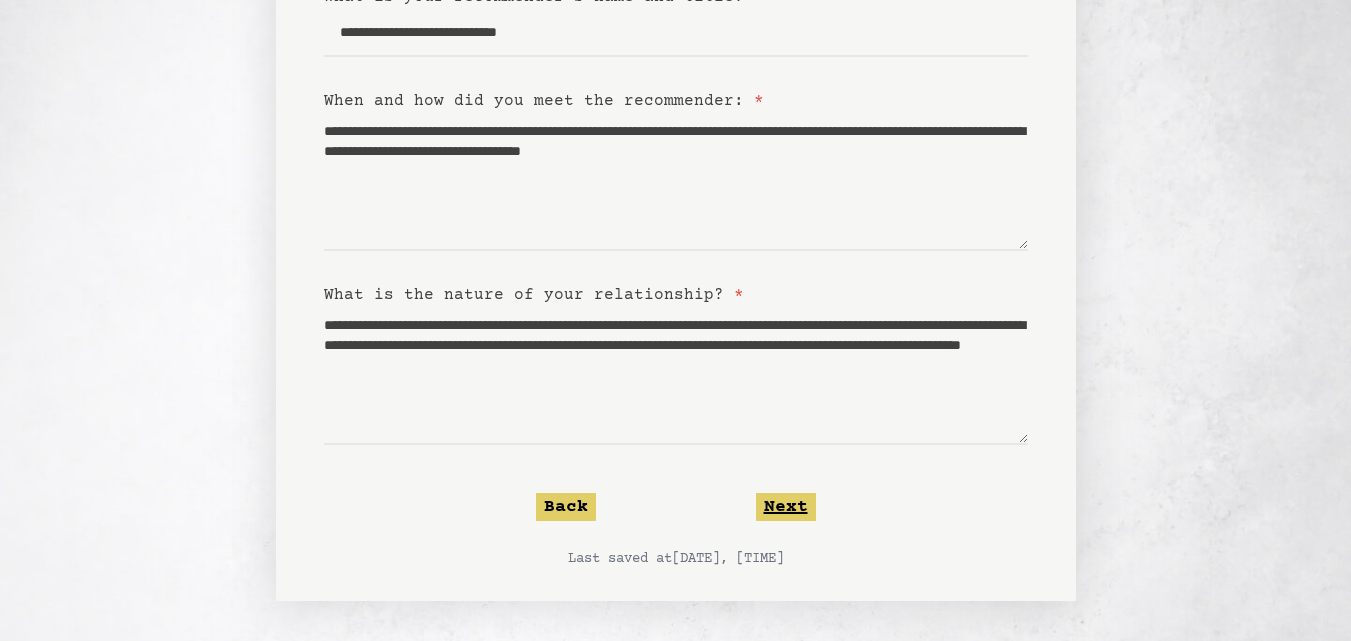 click on "Next" 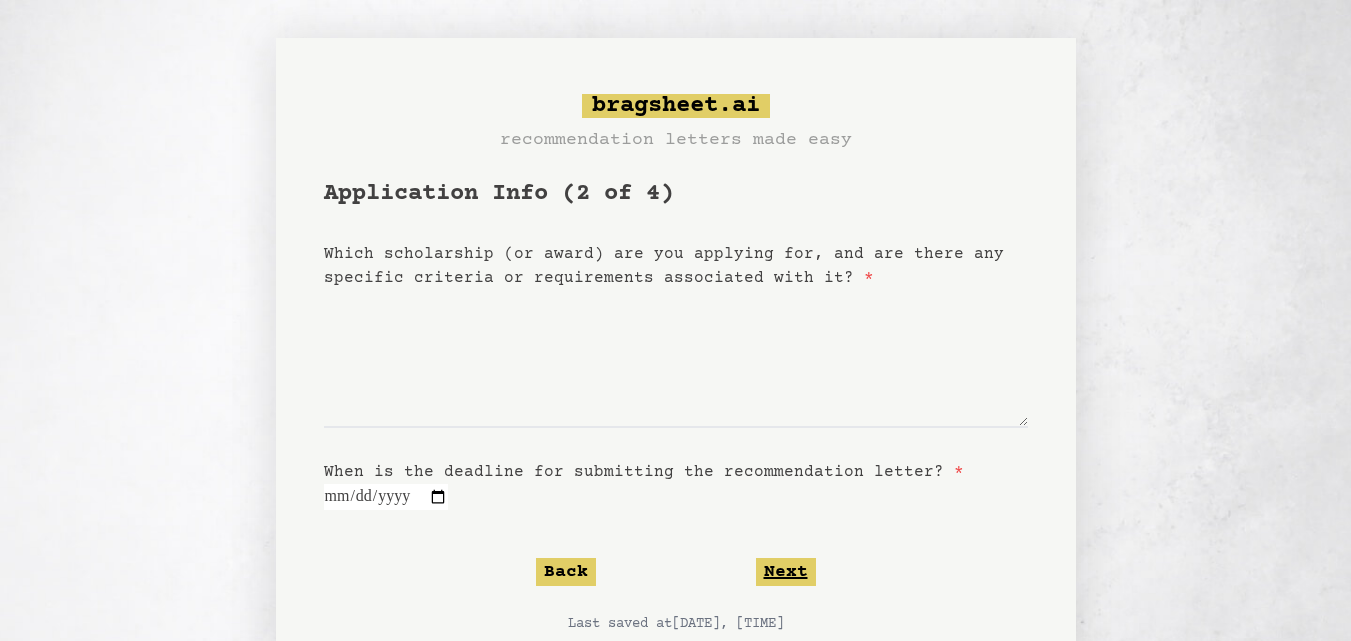 scroll, scrollTop: 0, scrollLeft: 0, axis: both 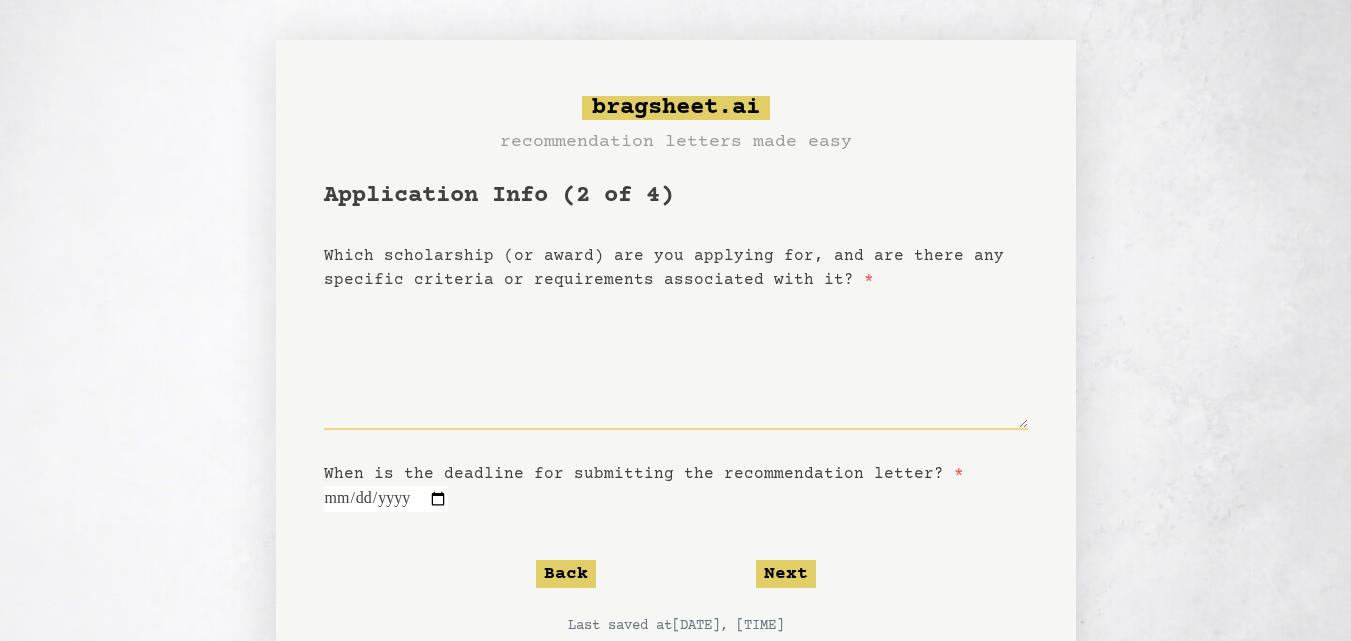 click on "Which scholarship (or award) are you applying for, and are there
any specific criteria or requirements associated with it?   *" at bounding box center [676, 361] 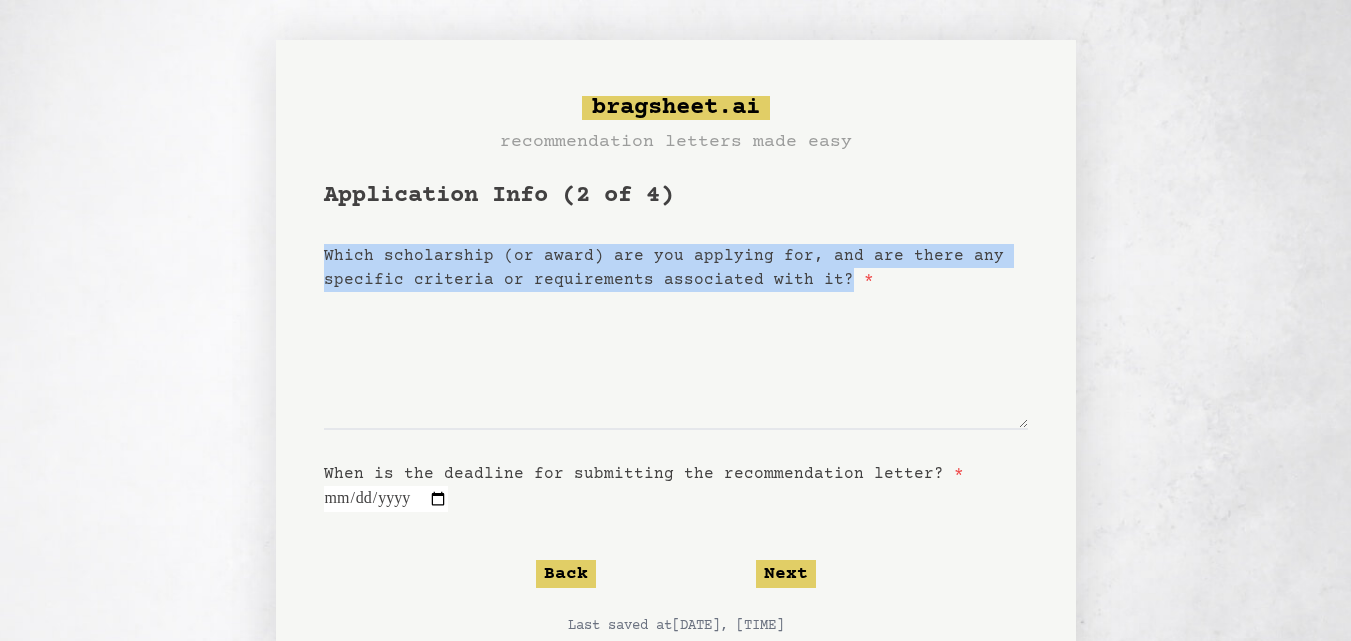 drag, startPoint x: 322, startPoint y: 254, endPoint x: 835, endPoint y: 286, distance: 513.9971 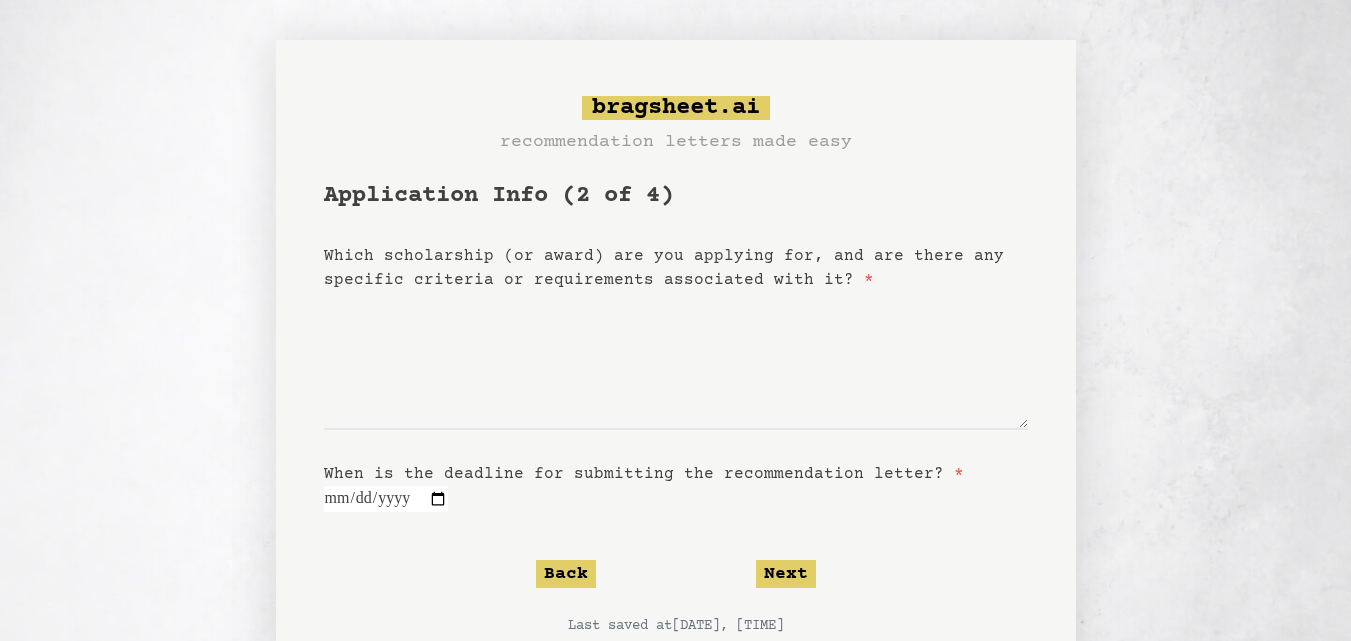 click on "bragsheet.ai   recommendation letters made easy   Application Info (2 of 4)   Which scholarship (or award) are you applying for, and are there
any specific criteria or requirements associated with it?   *         When is the deadline for submitting the recommendation letter?   *       Back   Next   Last saved at  [DATE], [TIME]" at bounding box center (675, 415) 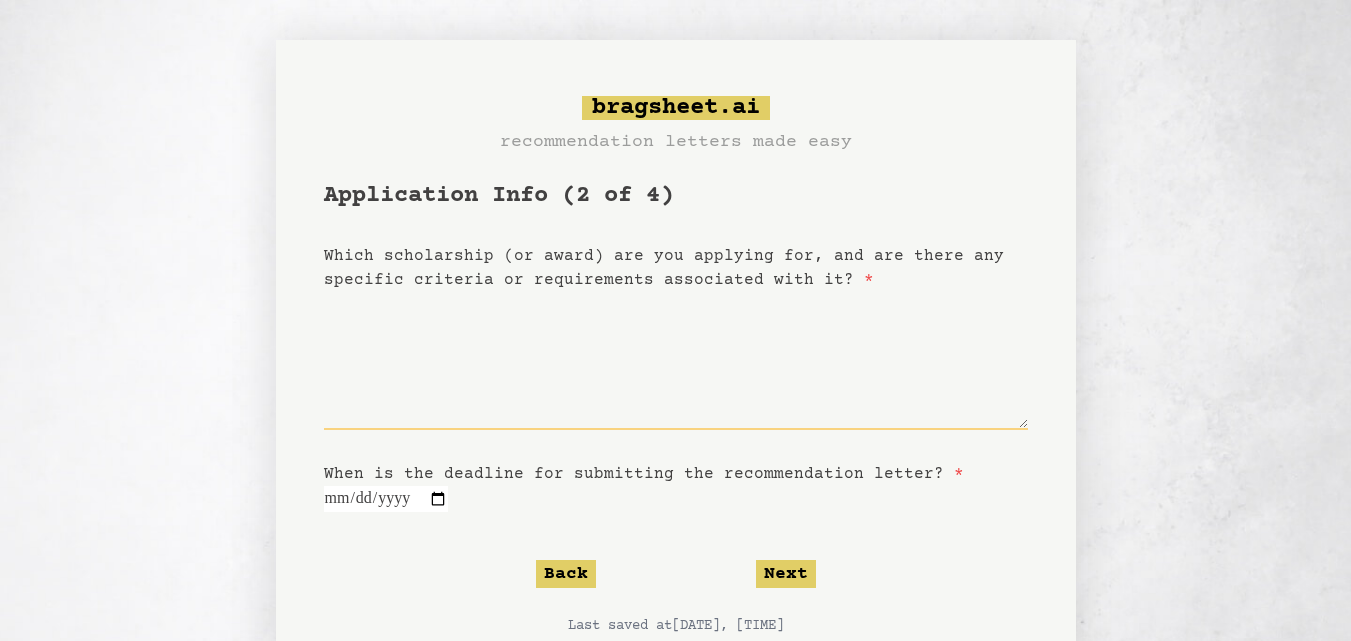 click on "Which scholarship (or award) are you applying for, and are there
any specific criteria or requirements associated with it?   *" at bounding box center [676, 361] 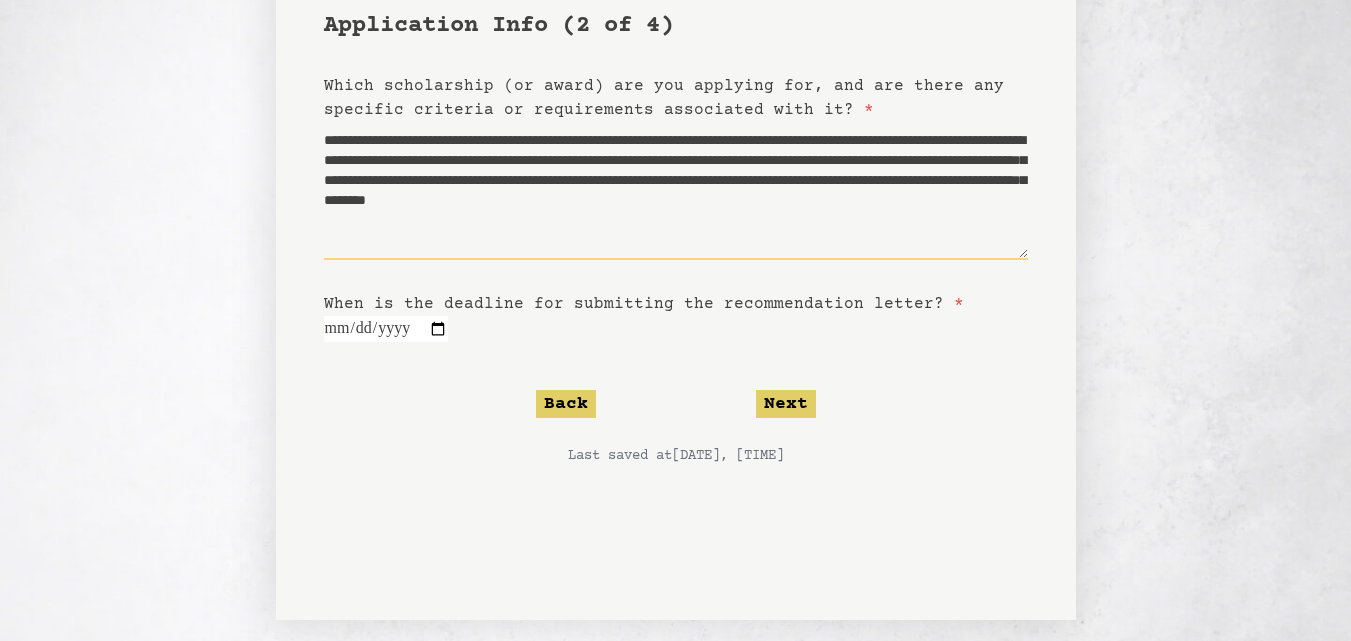 scroll, scrollTop: 189, scrollLeft: 0, axis: vertical 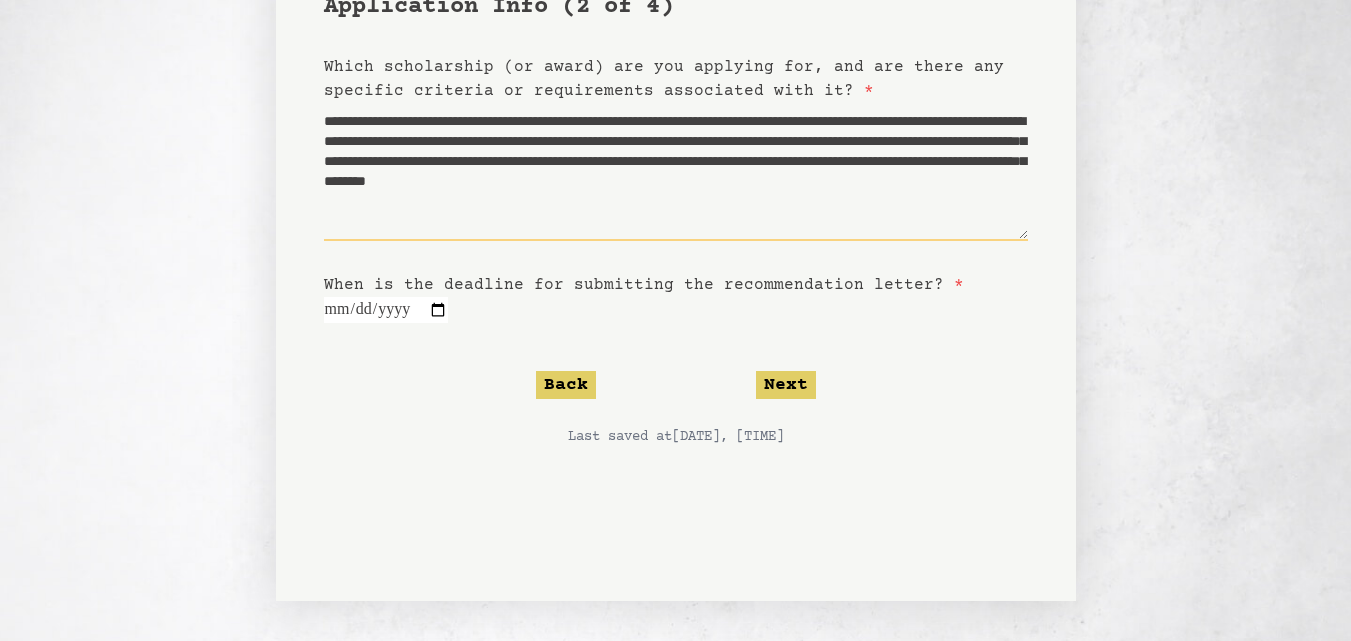 type on "**********" 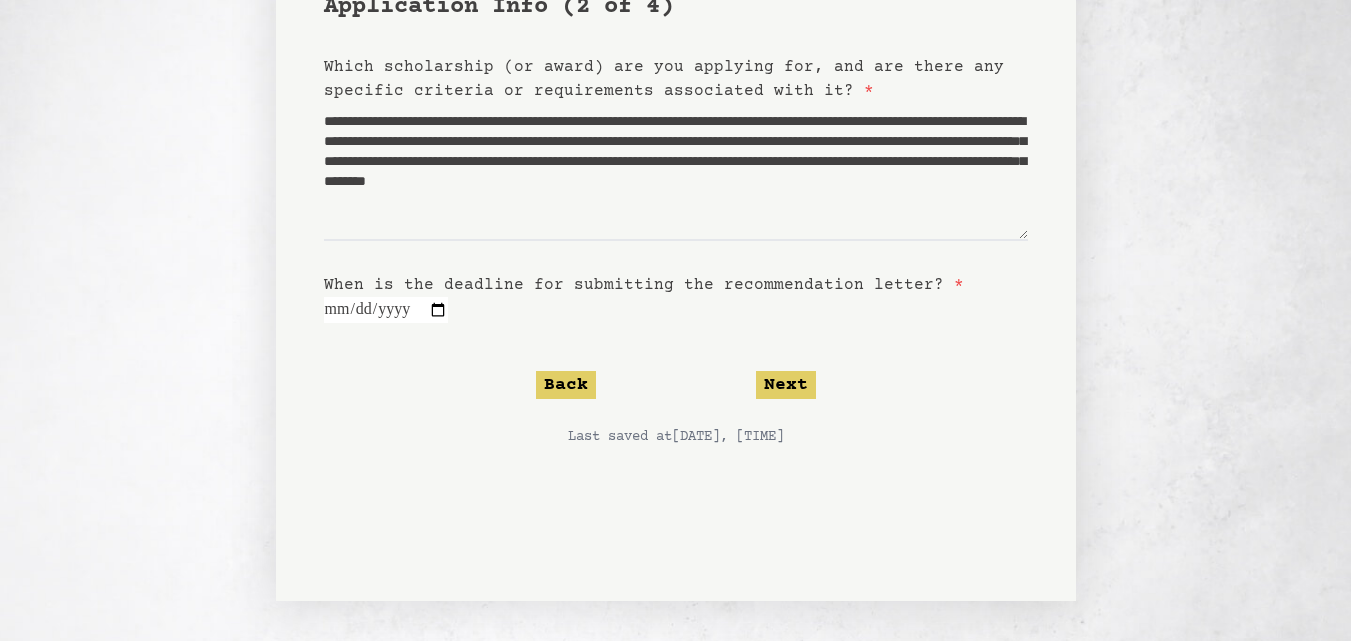 drag, startPoint x: 451, startPoint y: 311, endPoint x: 412, endPoint y: 310, distance: 39.012817 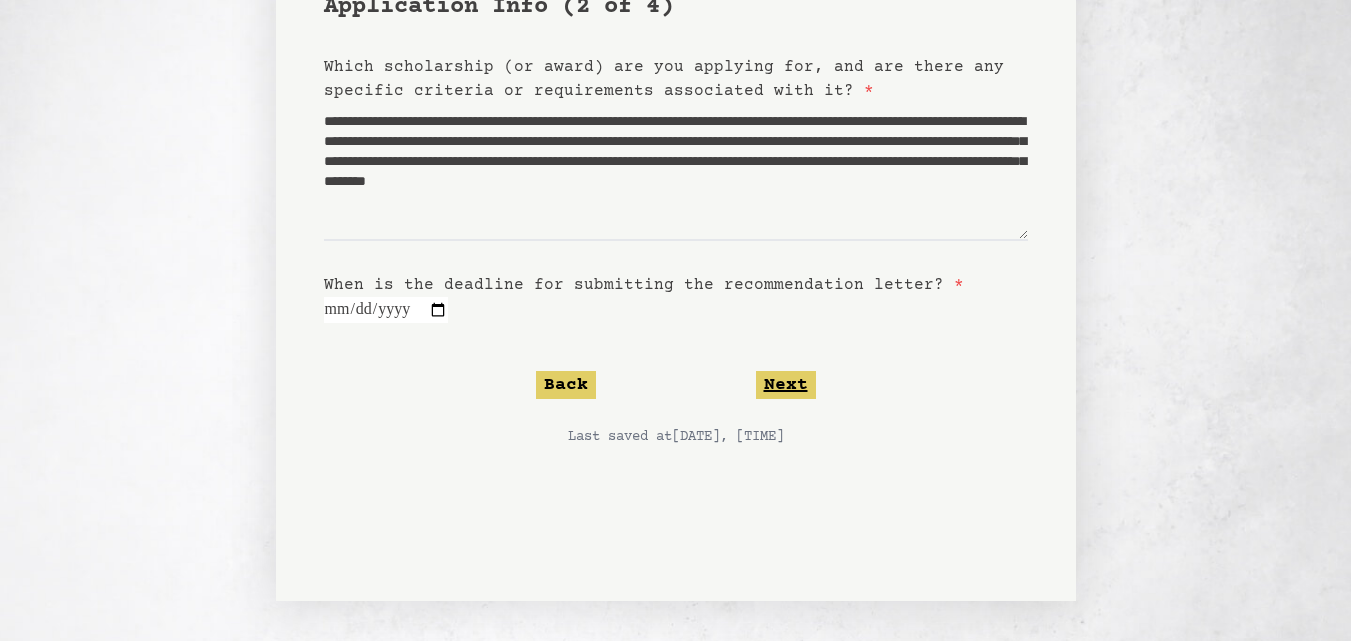 click on "Next" 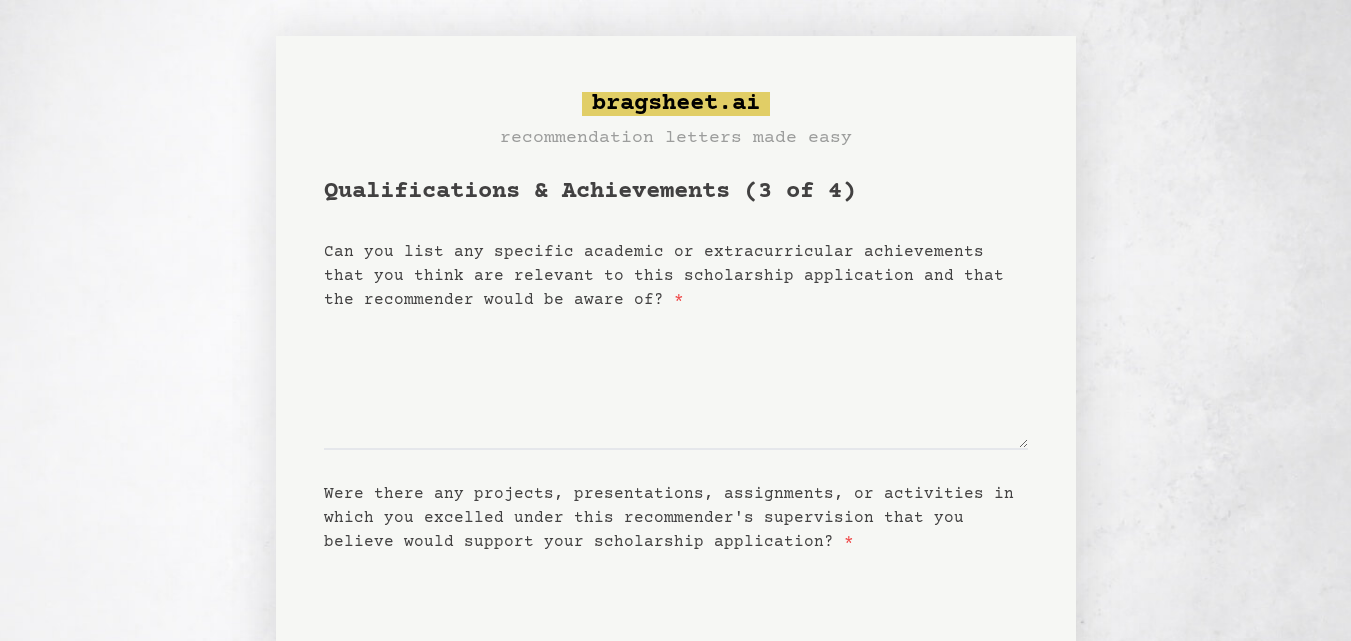 scroll, scrollTop: 0, scrollLeft: 0, axis: both 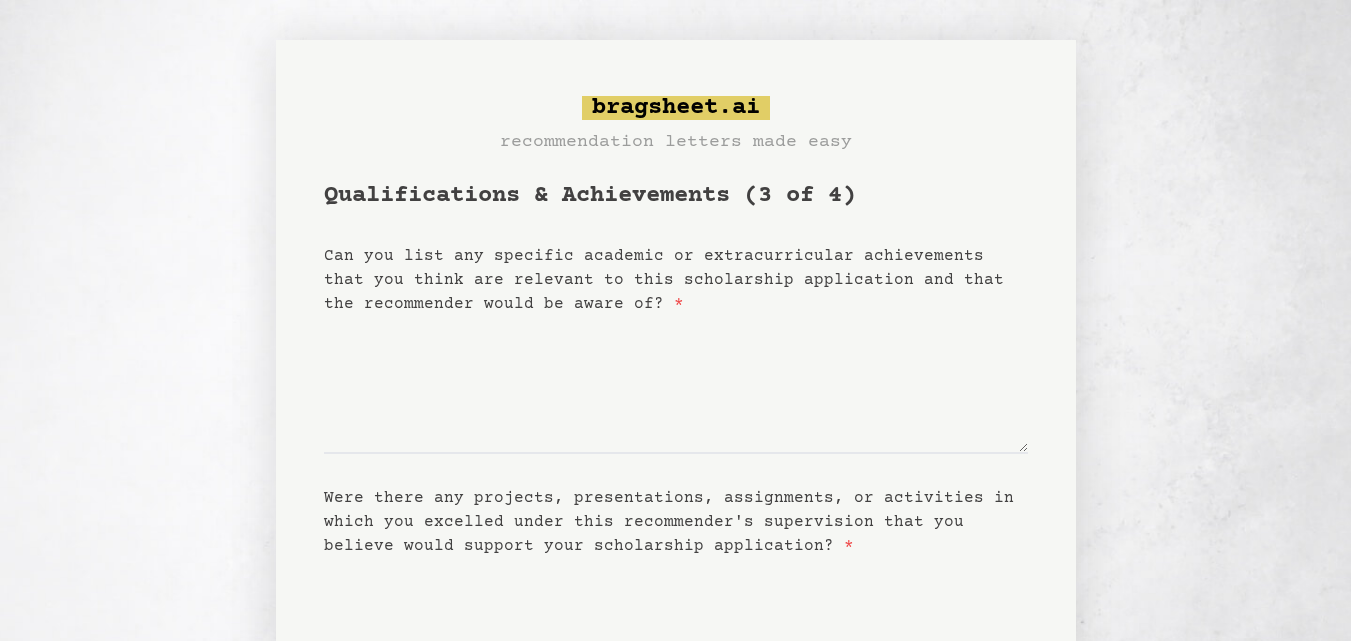 type 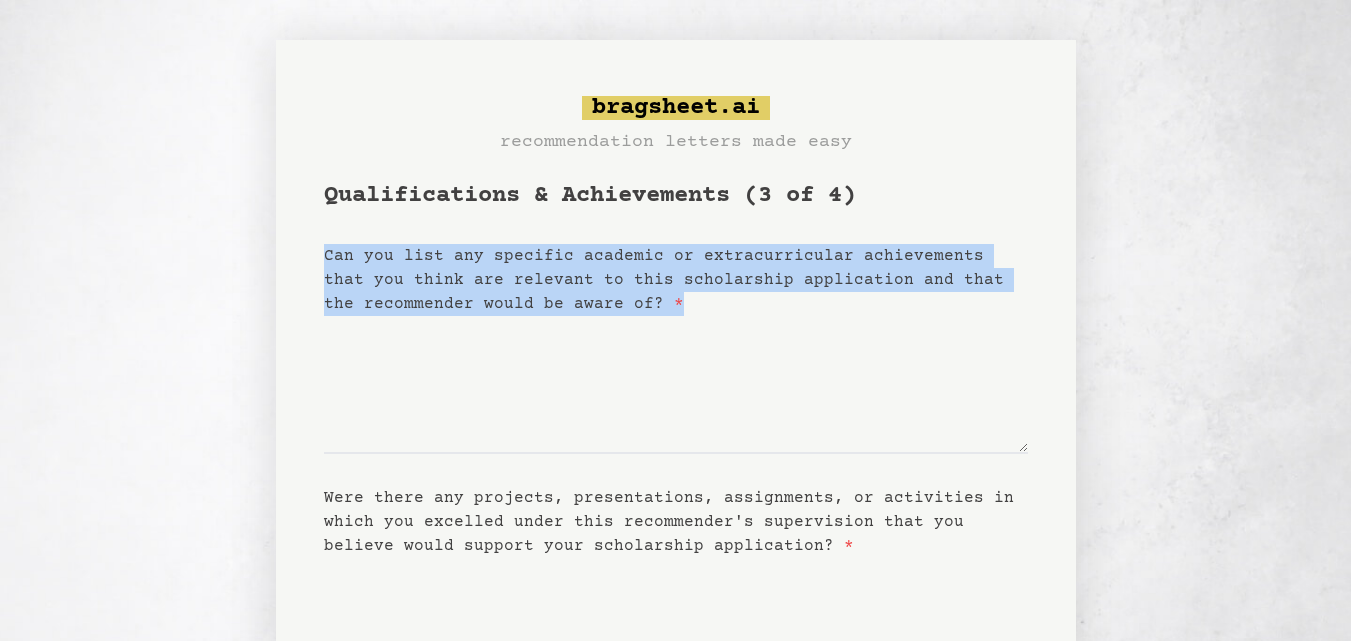 drag, startPoint x: 729, startPoint y: 298, endPoint x: 309, endPoint y: 254, distance: 422.29846 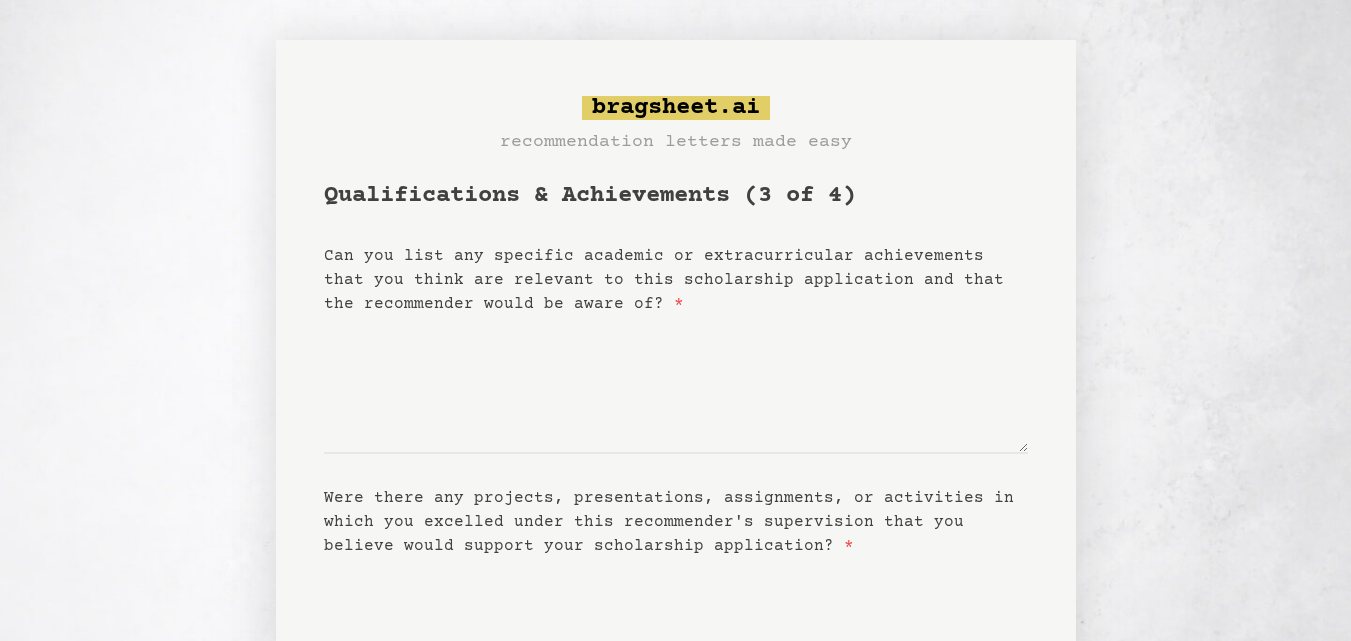 click on "bragsheet.ai   recommendation letters made easy   Qualifications & Achievements (3 of 4)   Can you list any specific academic or extracurricular
achievements that you think are relevant to this scholarship
application and that the recommender would be aware of?   *         Were there any projects, presentations, assignments, or
activities in which you excelled under this recommender's
supervision that you believe would support your scholarship
application?   *         What are the main qualities, skills, or attributes you believe
the scholarship committee is looking for, and how do you think
the recommender can vouch for these in you?   *         How do you think the recommender would describe your commitment
to your academic or extracurricular pursuits and your potential
for success in the future?   *         Back   Next   Last saved at  [DATE], [TIME]" at bounding box center [675, 688] 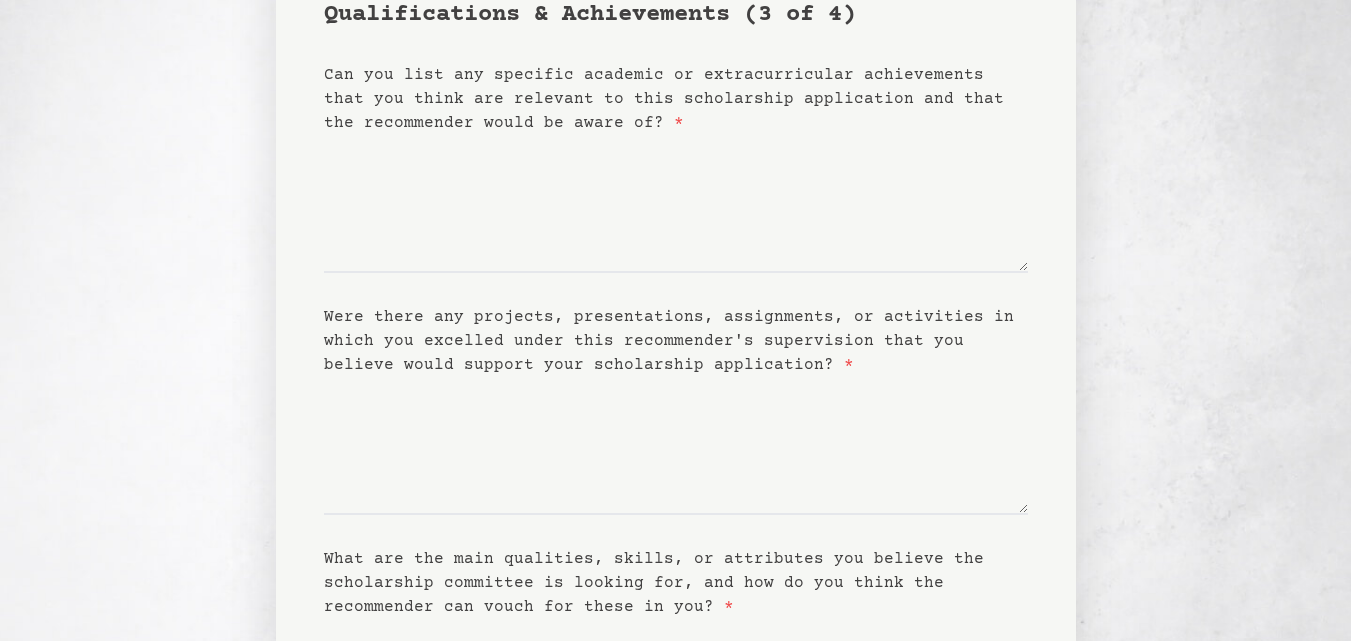 scroll, scrollTop: 0, scrollLeft: 0, axis: both 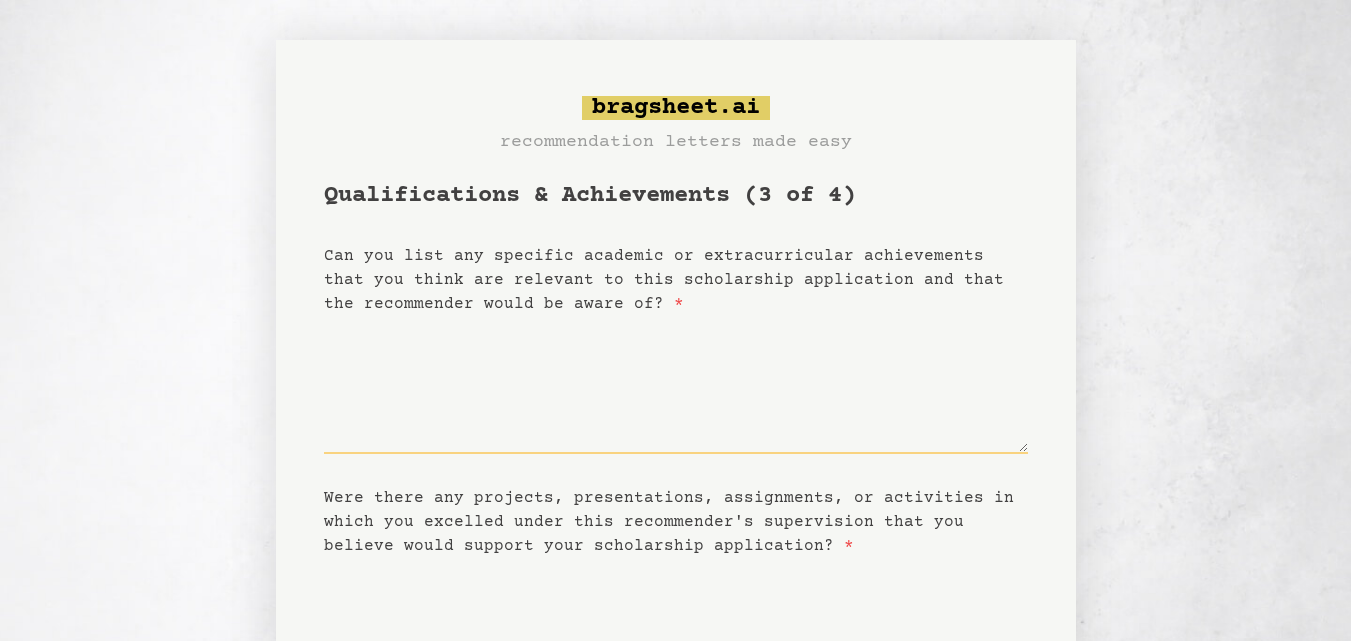 click on "Can you list any specific academic or extracurricular
achievements that you think are relevant to this scholarship
application and that the recommender would be aware of?   *" at bounding box center (676, 385) 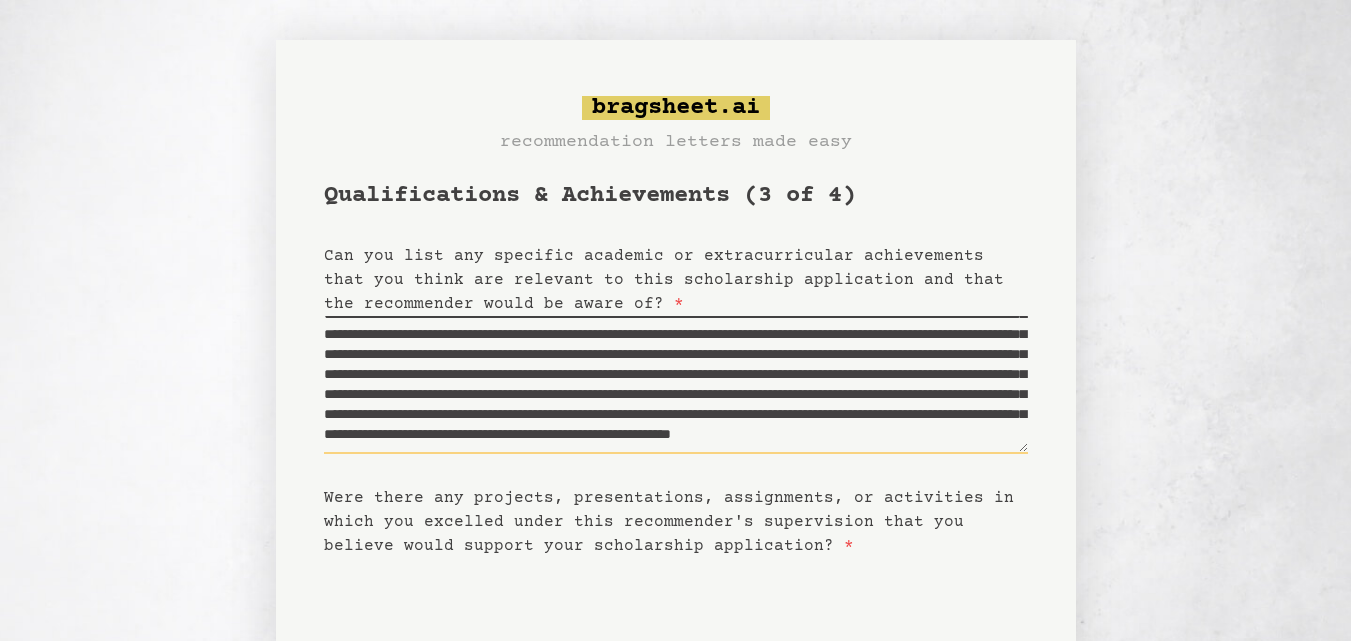 scroll, scrollTop: 0, scrollLeft: 0, axis: both 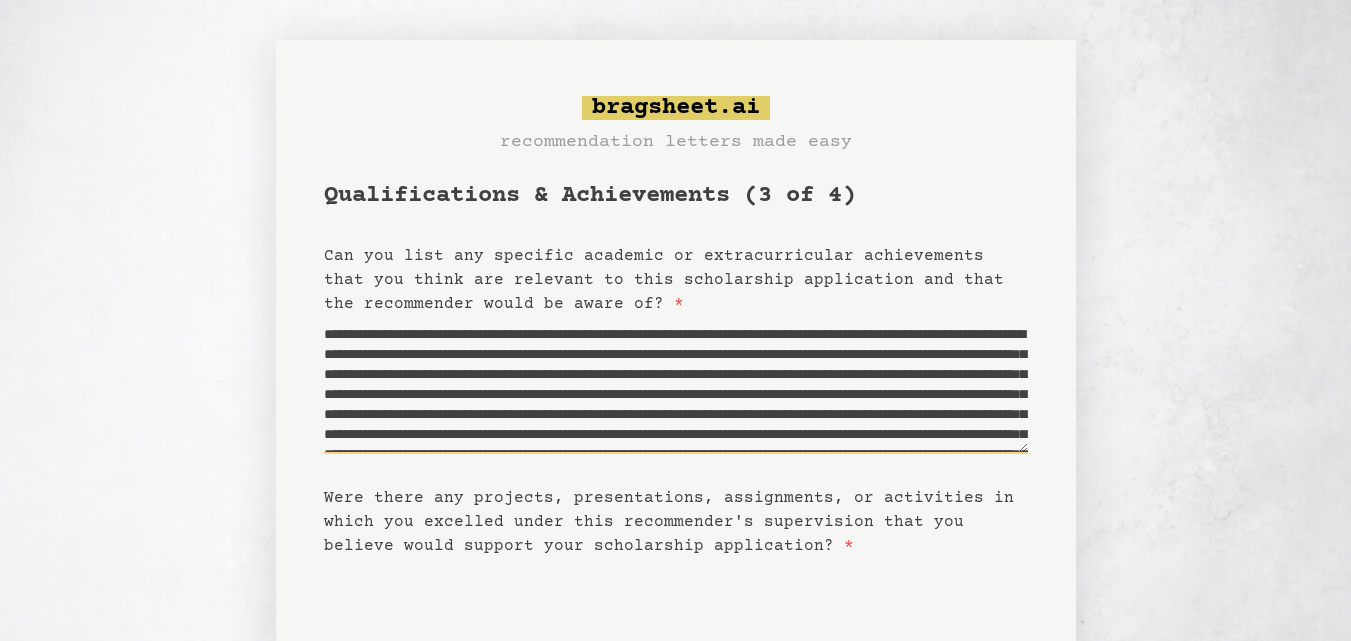 click on "Can you list any specific academic or extracurricular
achievements that you think are relevant to this scholarship
application and that the recommender would be aware of?   *" at bounding box center [676, 385] 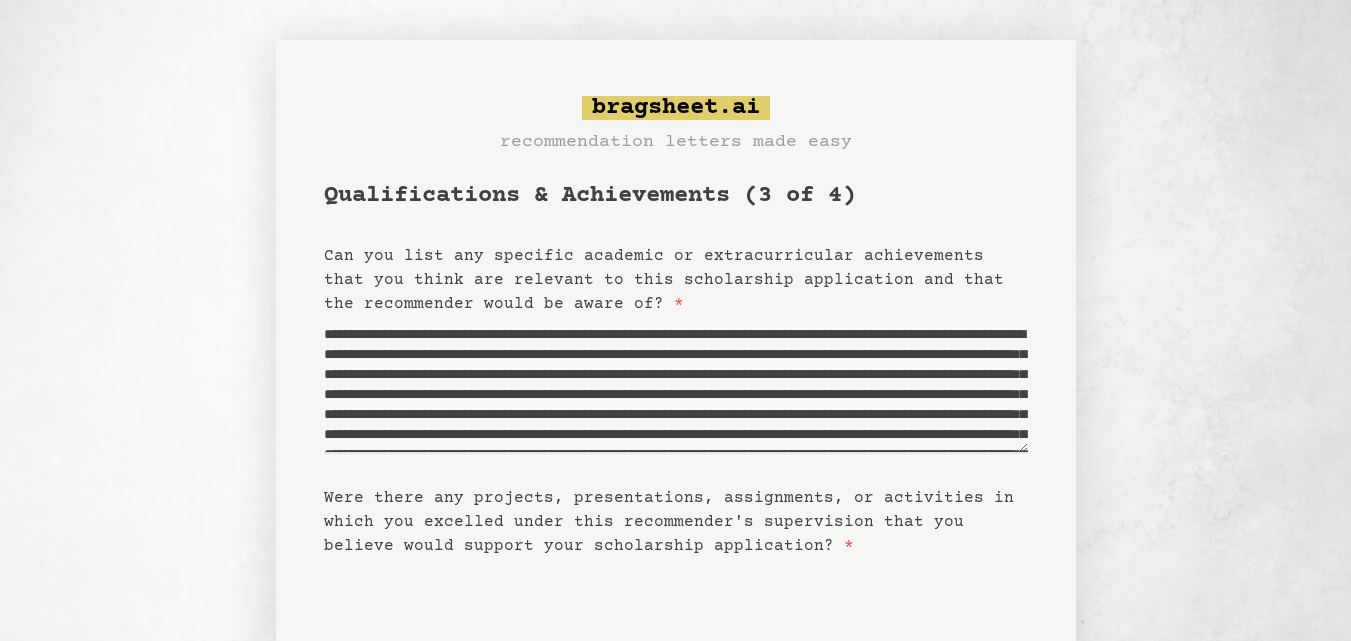 click on "bragsheet.ai   recommendation letters made easy   Qualifications & Achievements (3 of 4)   Can you list any specific academic or extracurricular
achievements that you think are relevant to this scholarship
application and that the recommender would be aware of?   *         Were there any projects, presentations, assignments, or
activities in which you excelled under this recommender's
supervision that you believe would support your scholarship
application?   *         What are the main qualities, skills, or attributes you believe
the scholarship committee is looking for, and how do you think
the recommender can vouch for these in you?   *         How do you think the recommender would describe your commitment
to your academic or extracurricular pursuits and your potential
for success in the future?   *         Back   Next   Last saved at  [DATE], [TIME]" at bounding box center (675, 688) 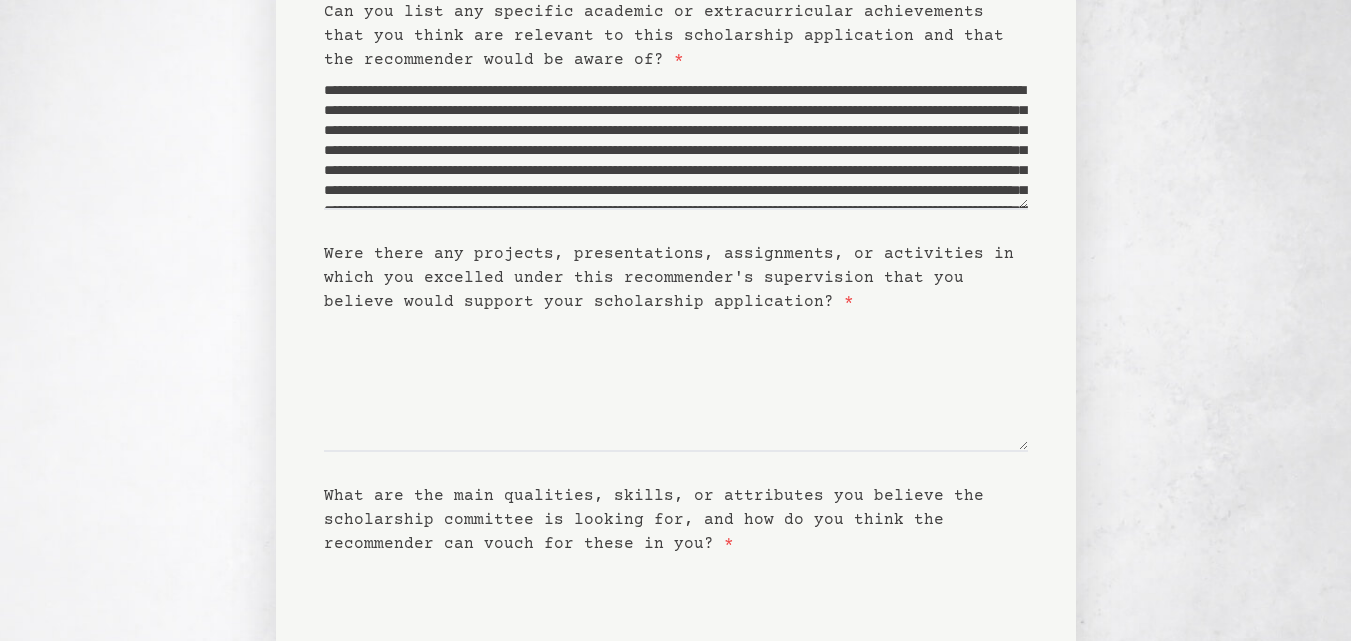scroll, scrollTop: 300, scrollLeft: 0, axis: vertical 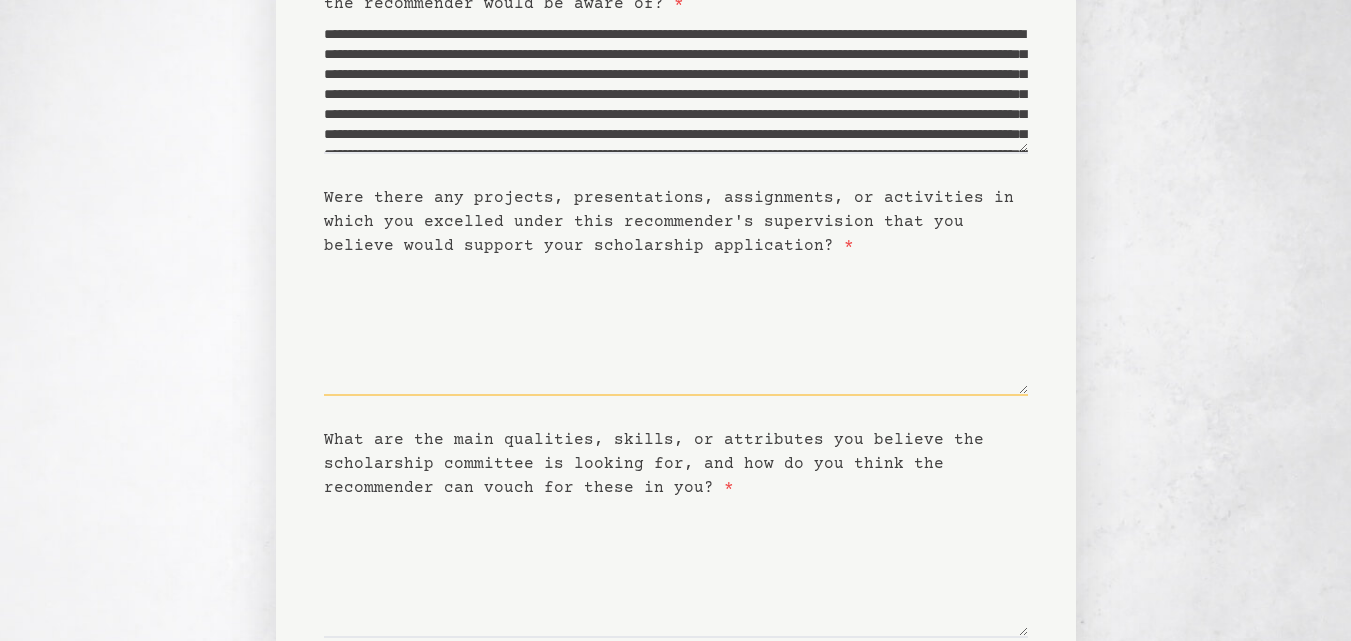 click on "Were there any projects, presentations, assignments, or
activities in which you excelled under this recommender's
supervision that you believe would support your scholarship
application?   *" at bounding box center (676, 327) 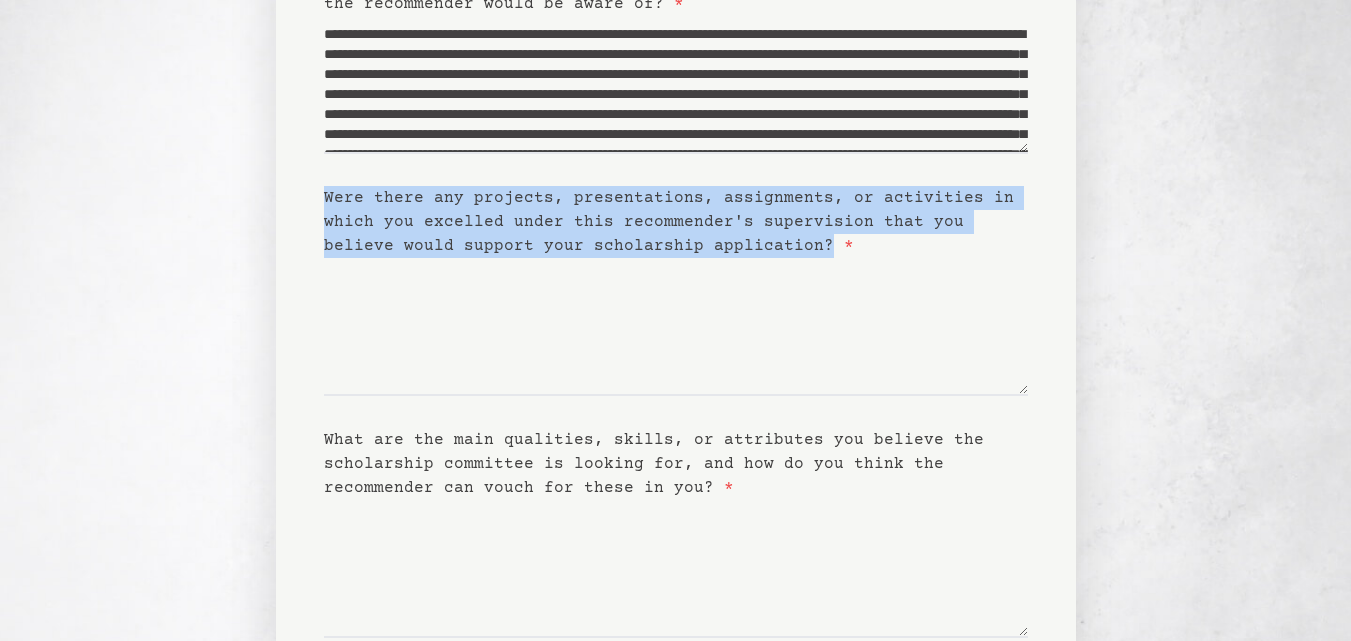 drag, startPoint x: 737, startPoint y: 249, endPoint x: 298, endPoint y: 192, distance: 442.685 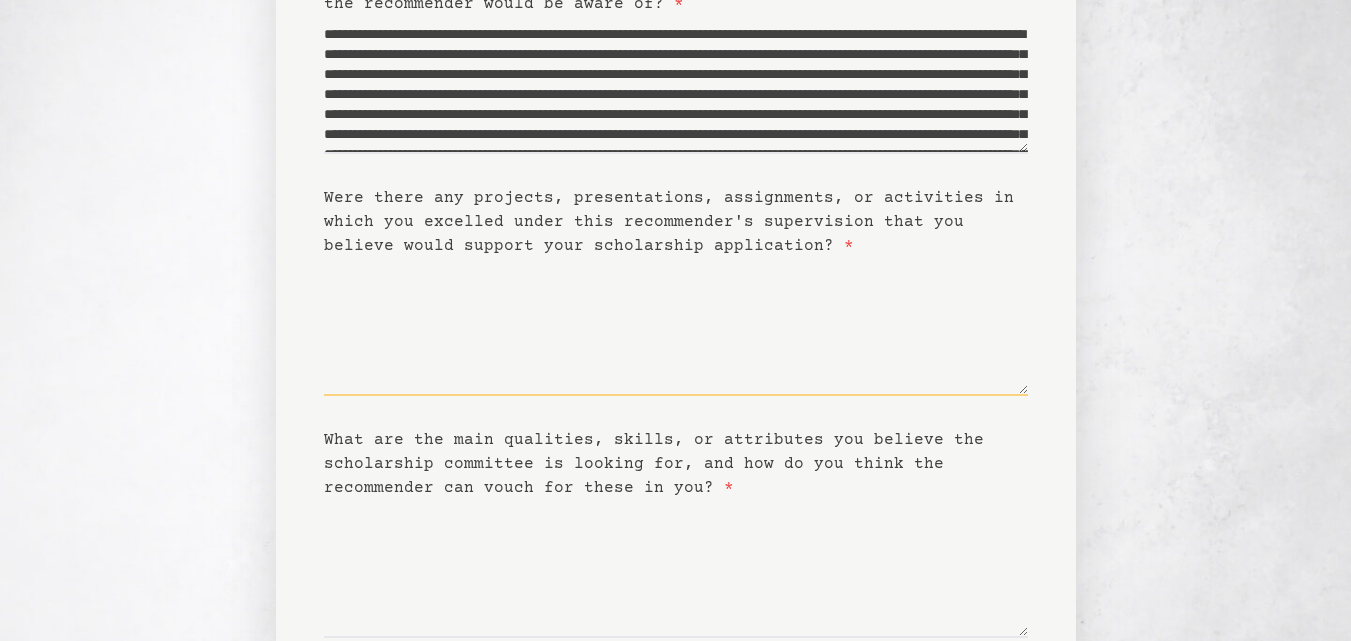click on "Were there any projects, presentations, assignments, or
activities in which you excelled under this recommender's
supervision that you believe would support your scholarship
application?   *" at bounding box center [676, 327] 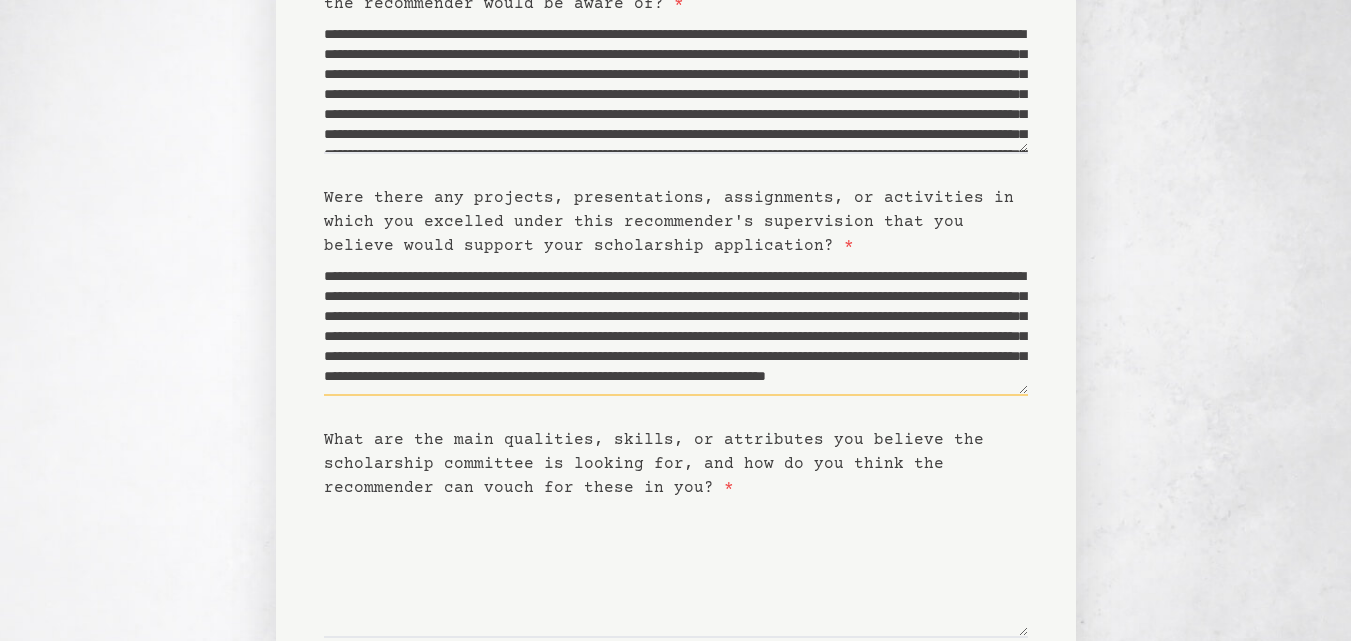 scroll, scrollTop: 80, scrollLeft: 0, axis: vertical 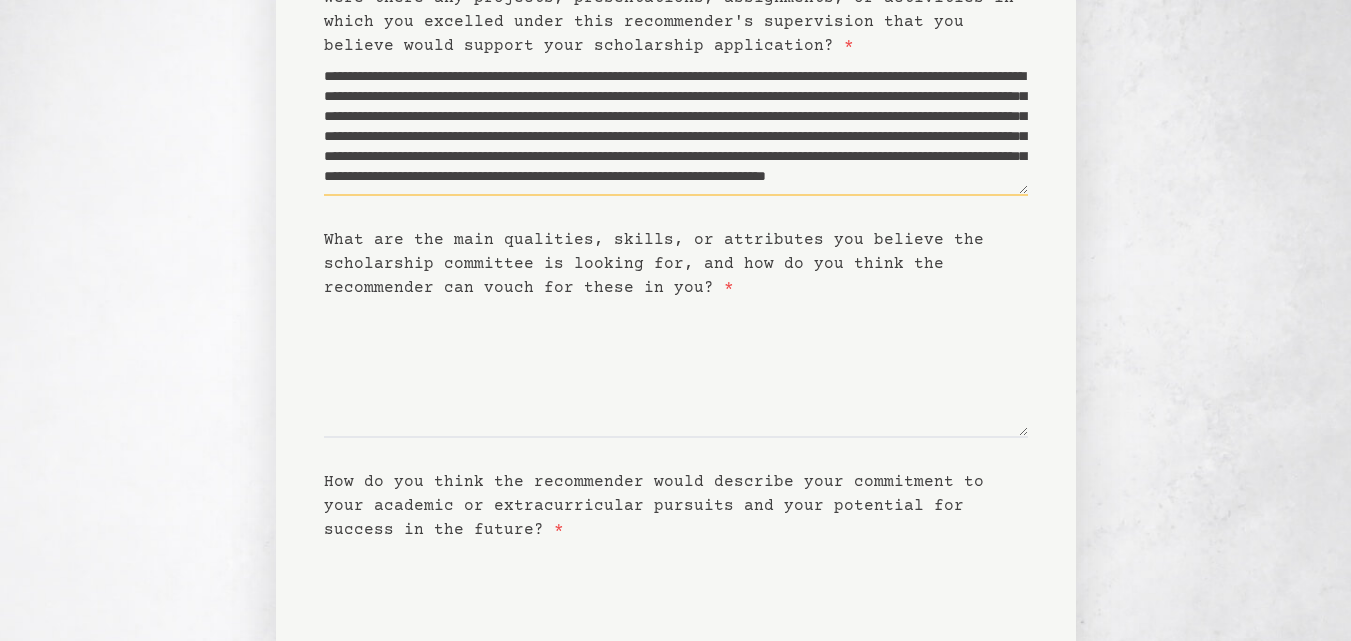 type on "**********" 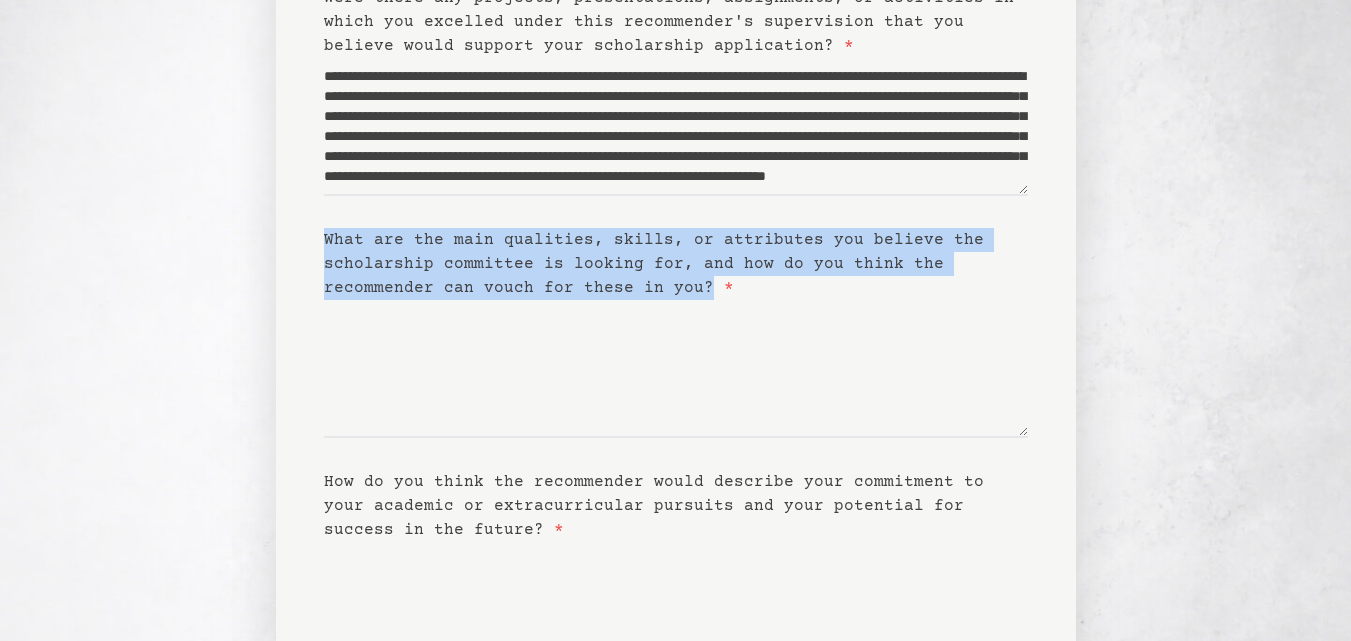 drag, startPoint x: 632, startPoint y: 286, endPoint x: 320, endPoint y: 231, distance: 316.81067 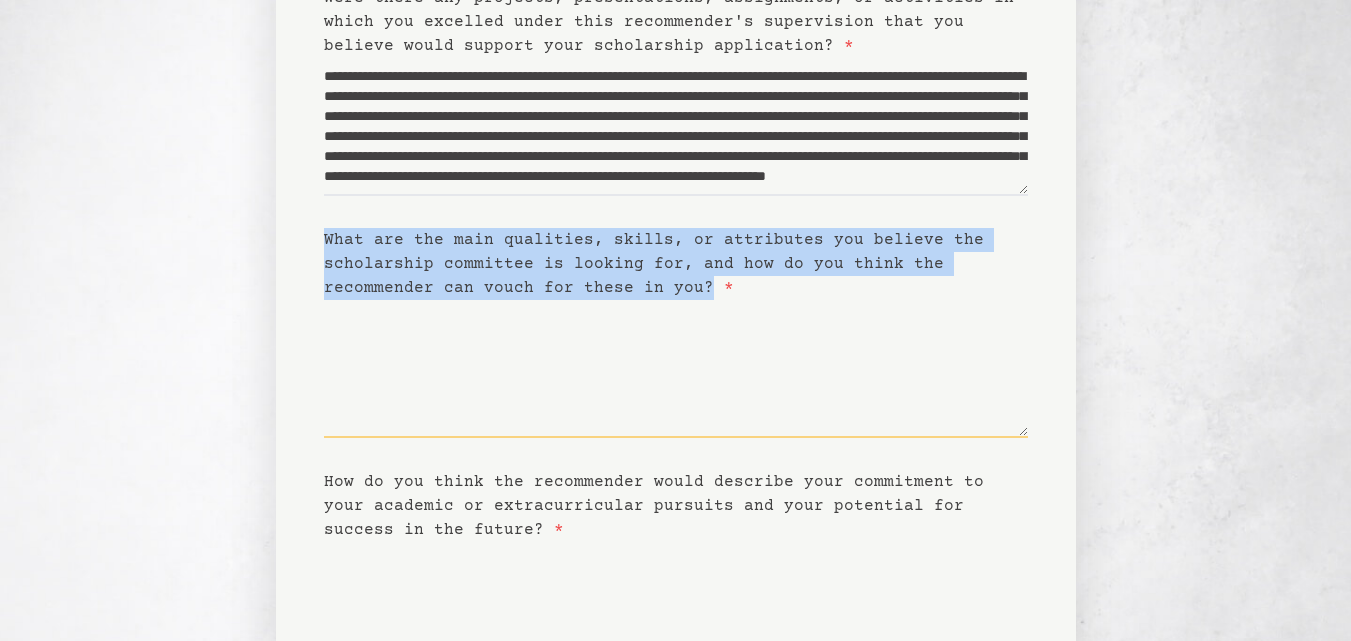 click on "What are the main qualities, skills, or attributes you believe
the scholarship committee is looking for, and how do you think
the recommender can vouch for these in you?   *" at bounding box center (676, 369) 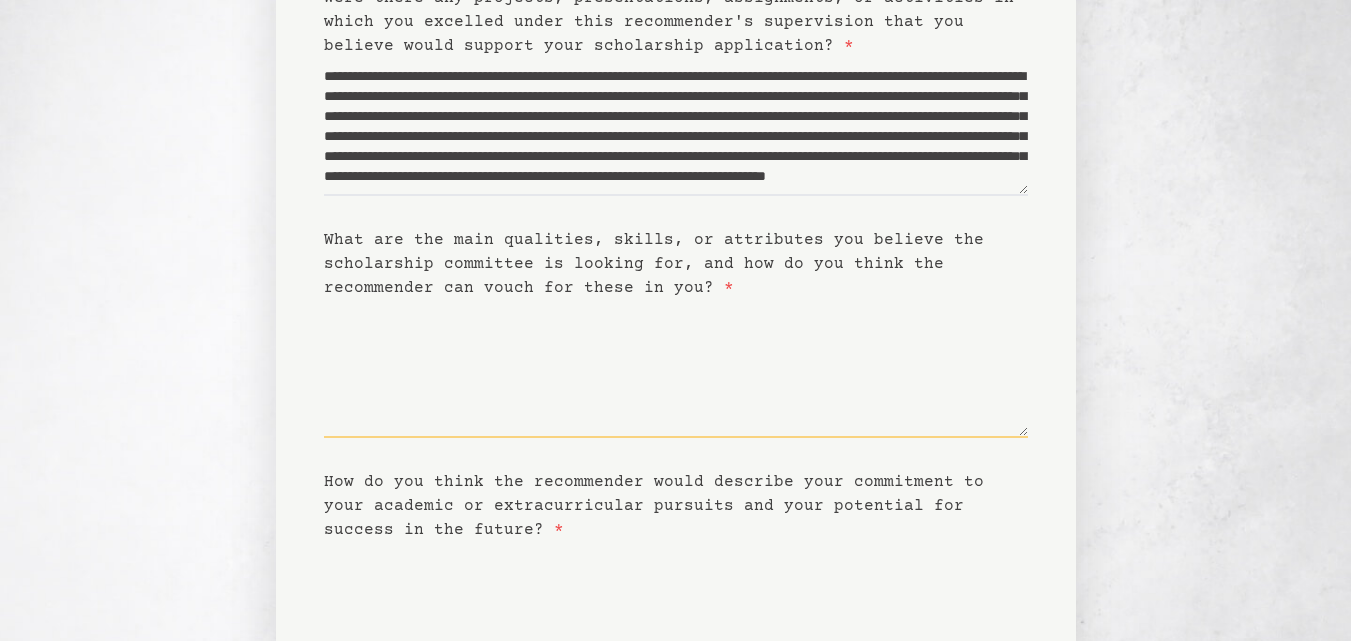 paste on "**********" 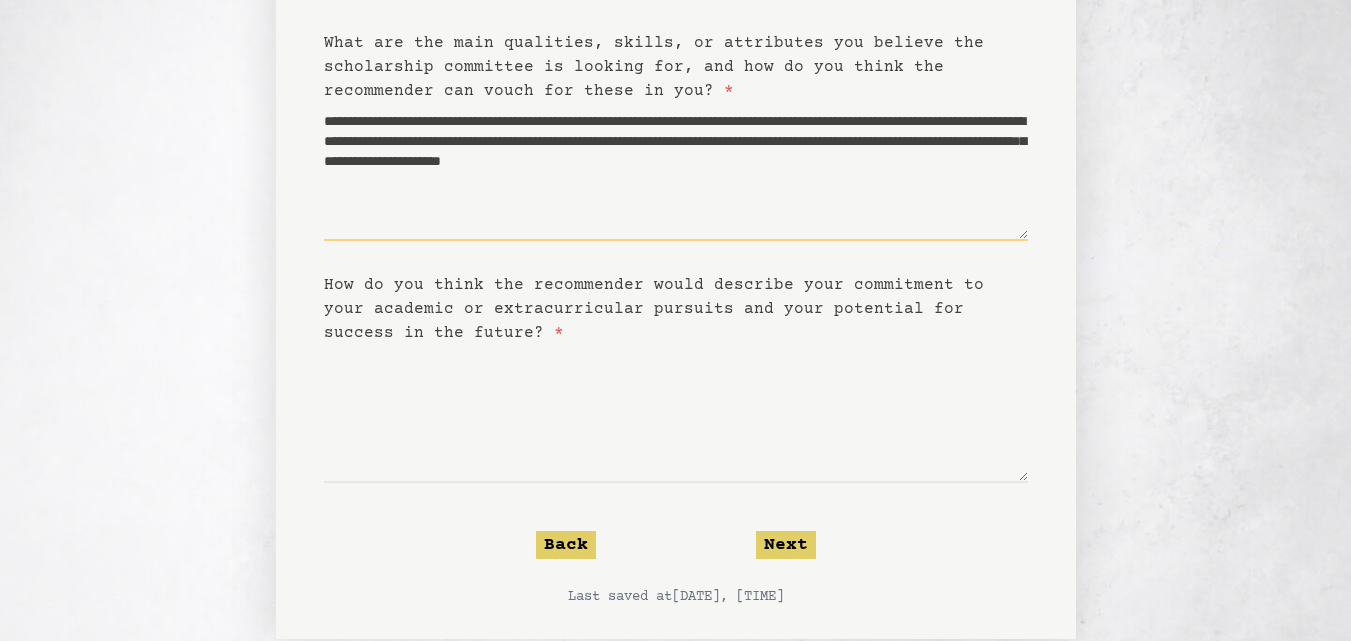 scroll, scrollTop: 735, scrollLeft: 0, axis: vertical 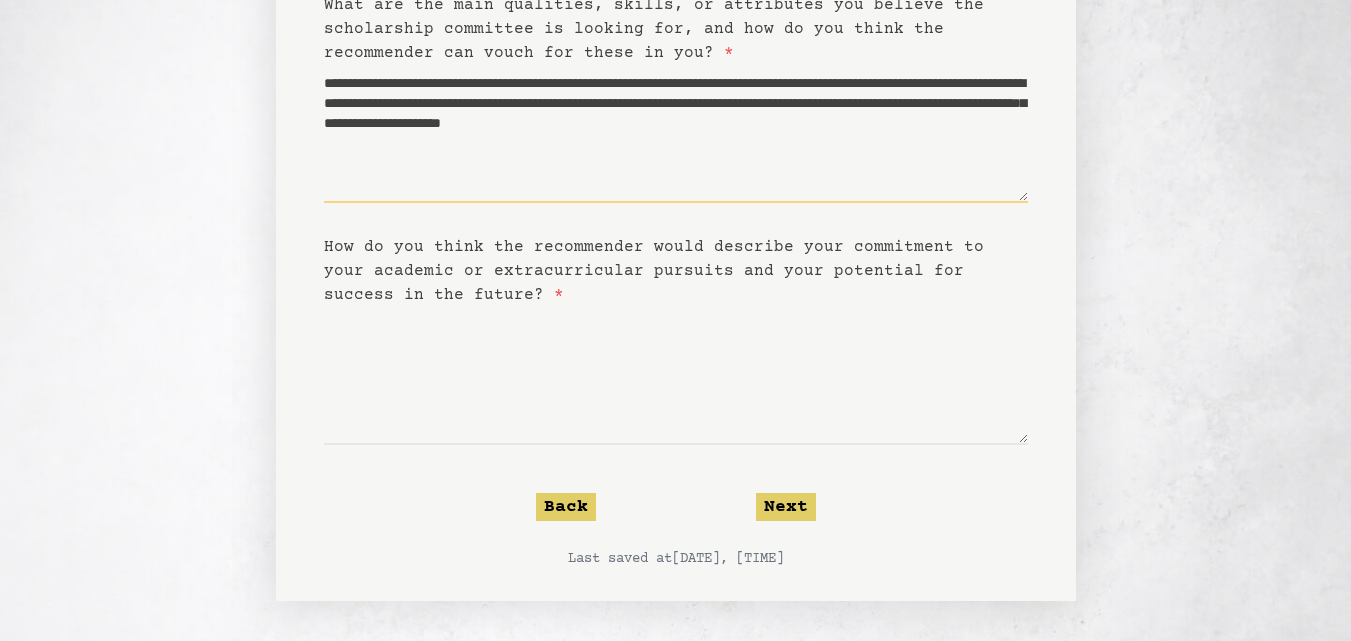 type on "**********" 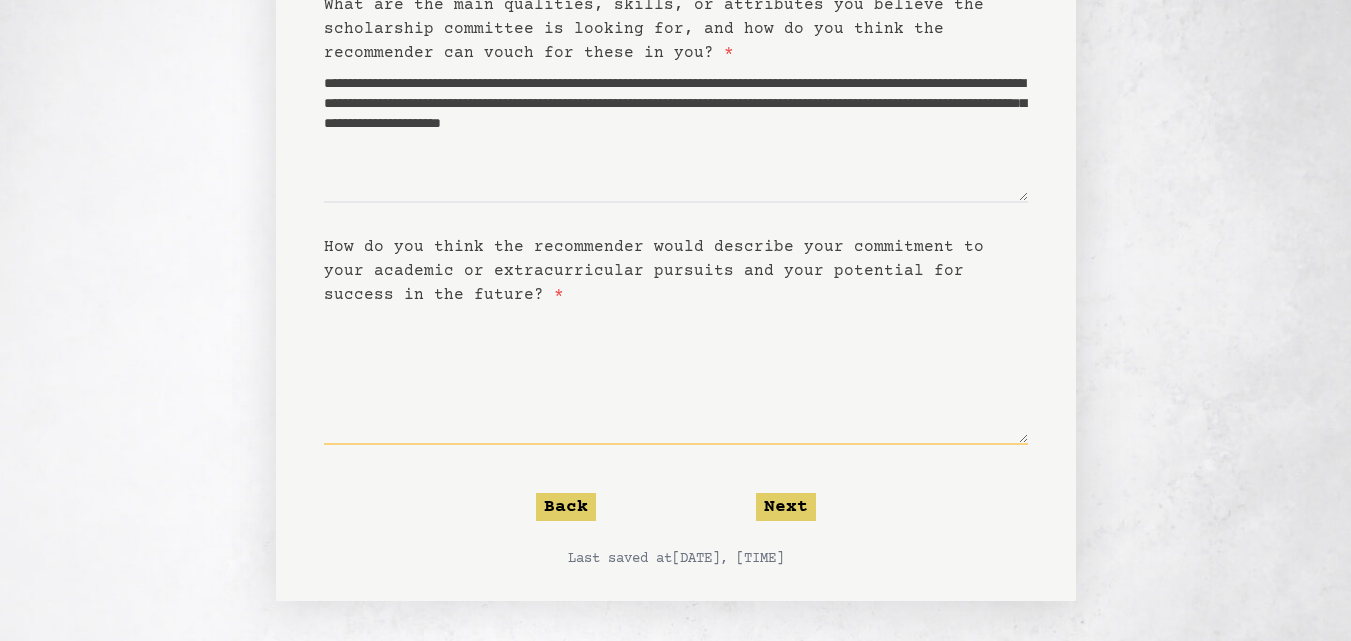 click on "How do you think the recommender would describe your commitment
to your academic or extracurricular pursuits and your potential
for success in the future?   *" at bounding box center [676, 376] 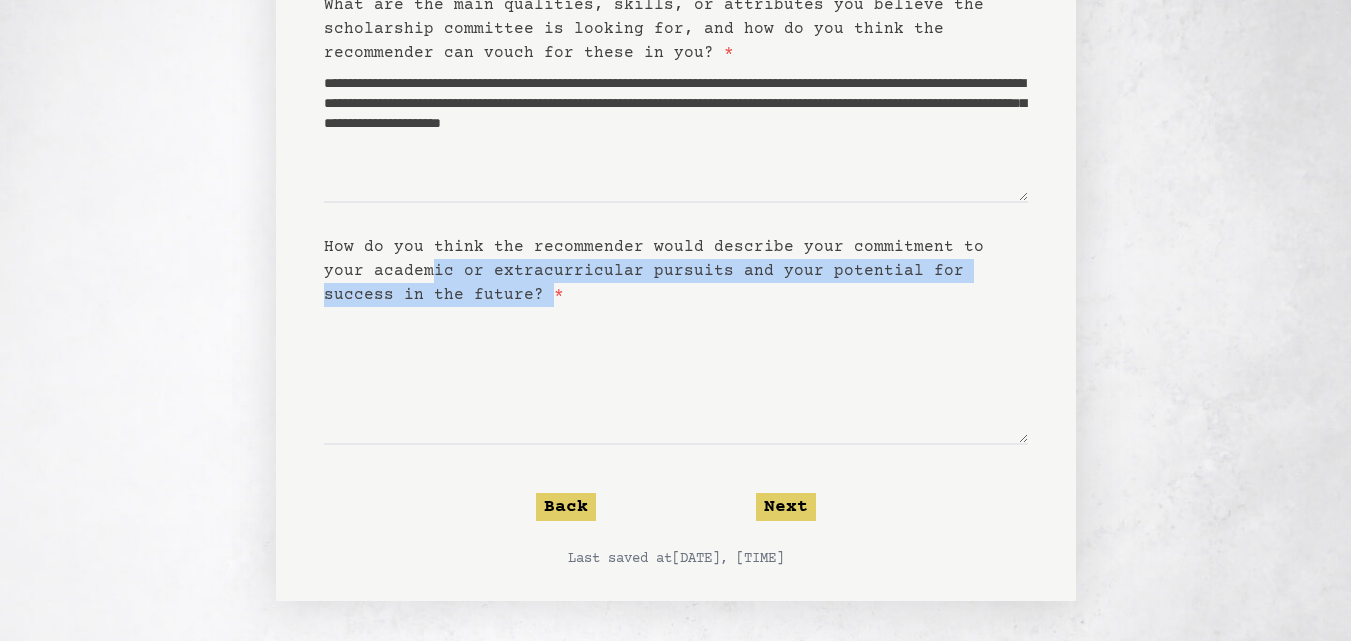 drag, startPoint x: 442, startPoint y: 292, endPoint x: 381, endPoint y: 274, distance: 63.600315 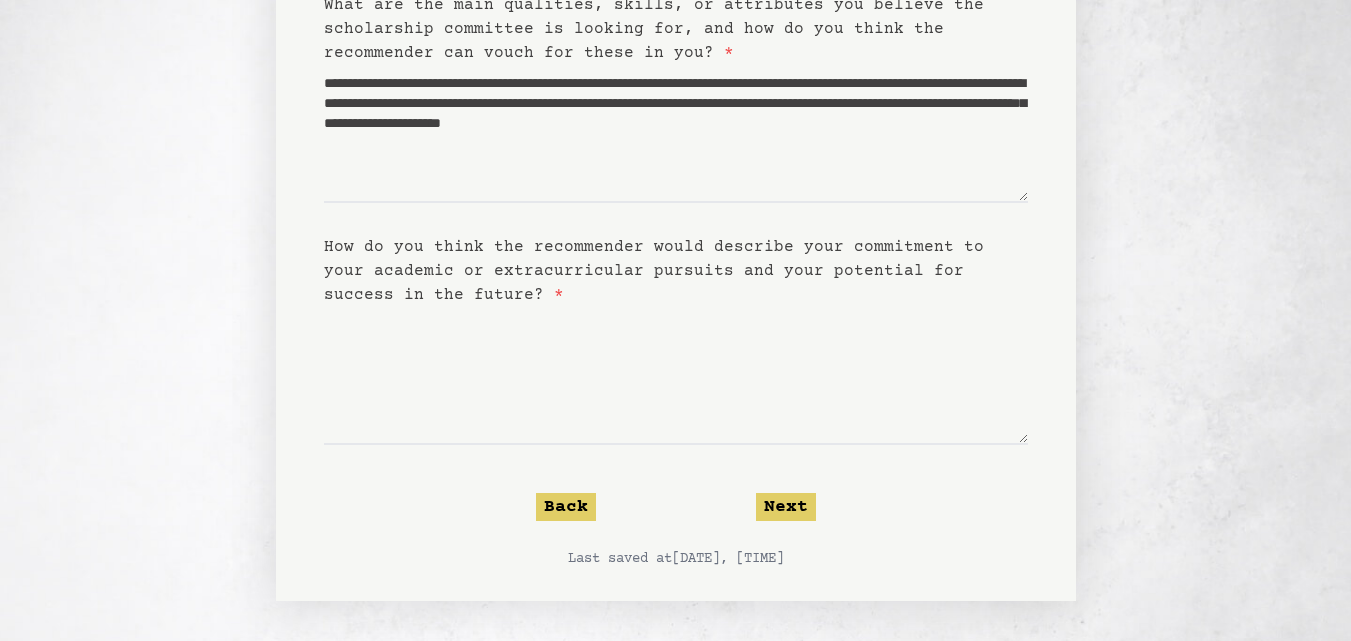 click on "*" at bounding box center [559, 295] 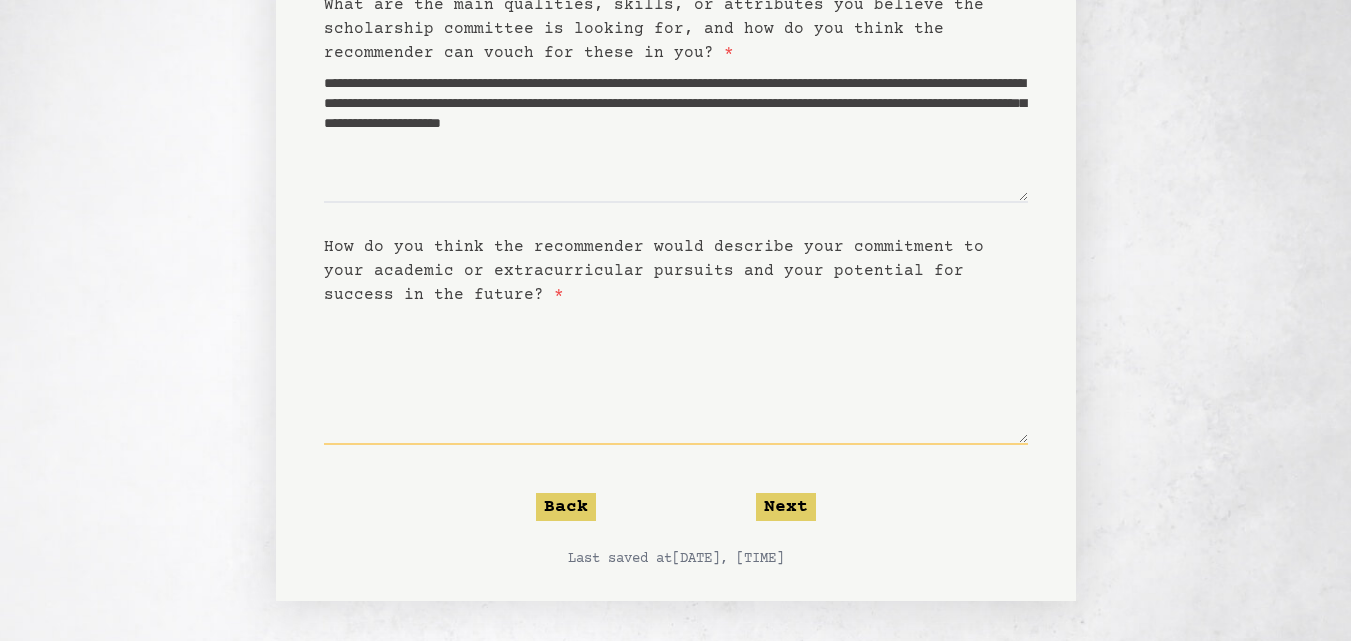 click on "How do you think the recommender would describe your commitment
to your academic or extracurricular pursuits and your potential
for success in the future?   *" at bounding box center (676, 376) 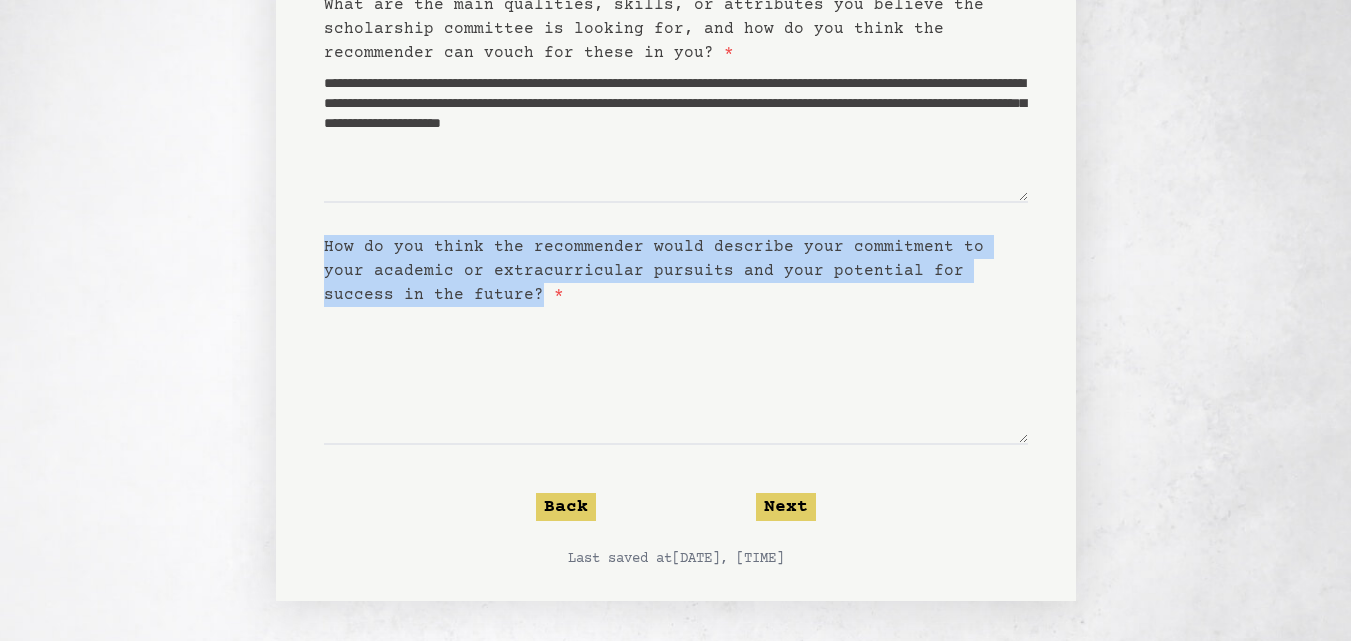 copy on "How do you think the recommender would describe your commitment
to your academic or extracurricular pursuits and your potential
for success in the future?" 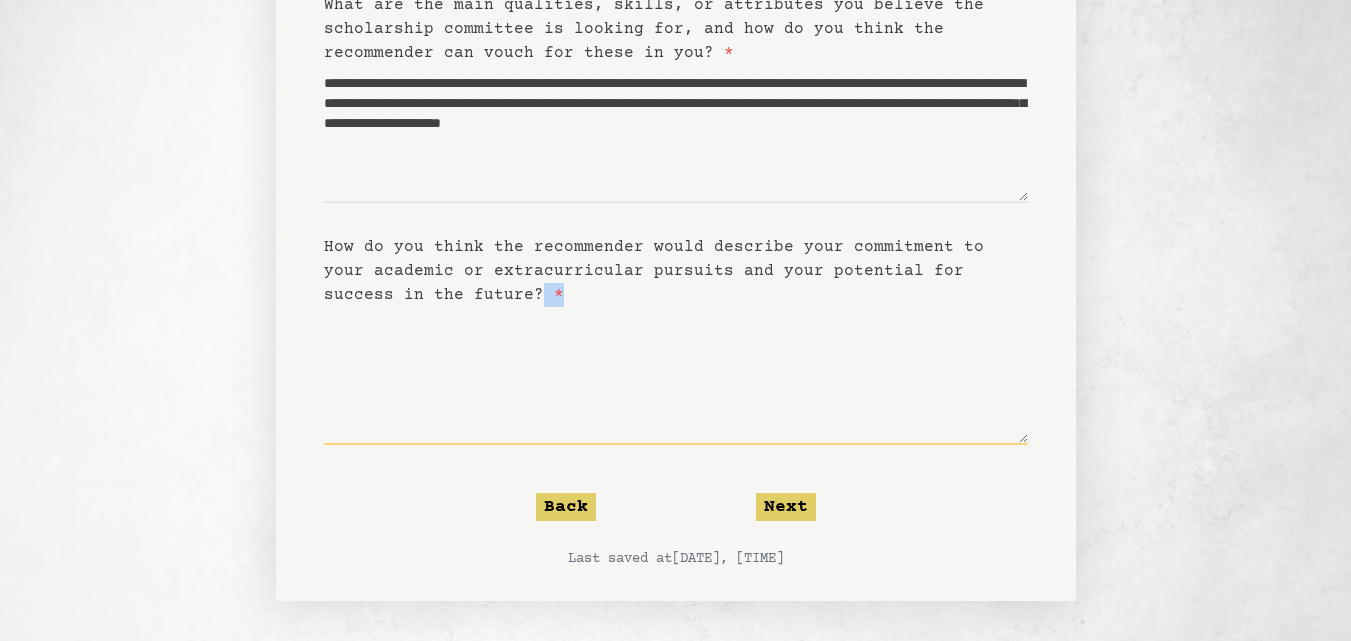 click on "How do you think the recommender would describe your commitment
to your academic or extracurricular pursuits and your potential
for success in the future?   *" at bounding box center (676, 376) 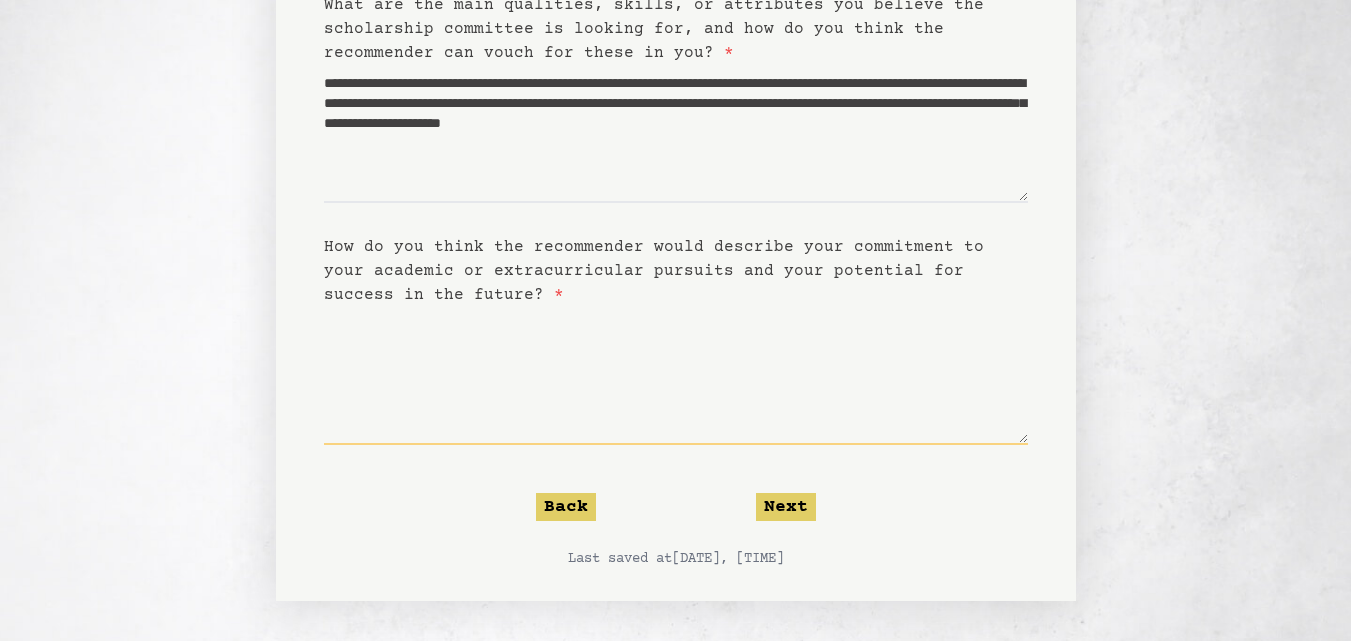 paste on "**********" 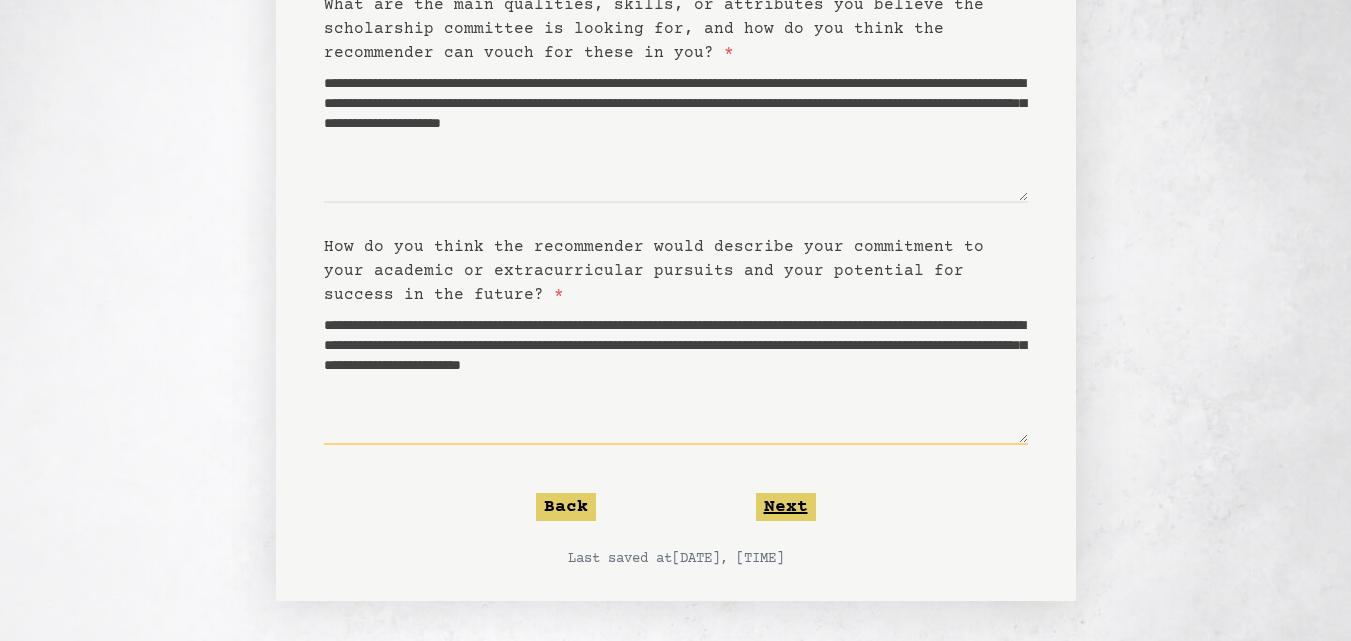 type on "**********" 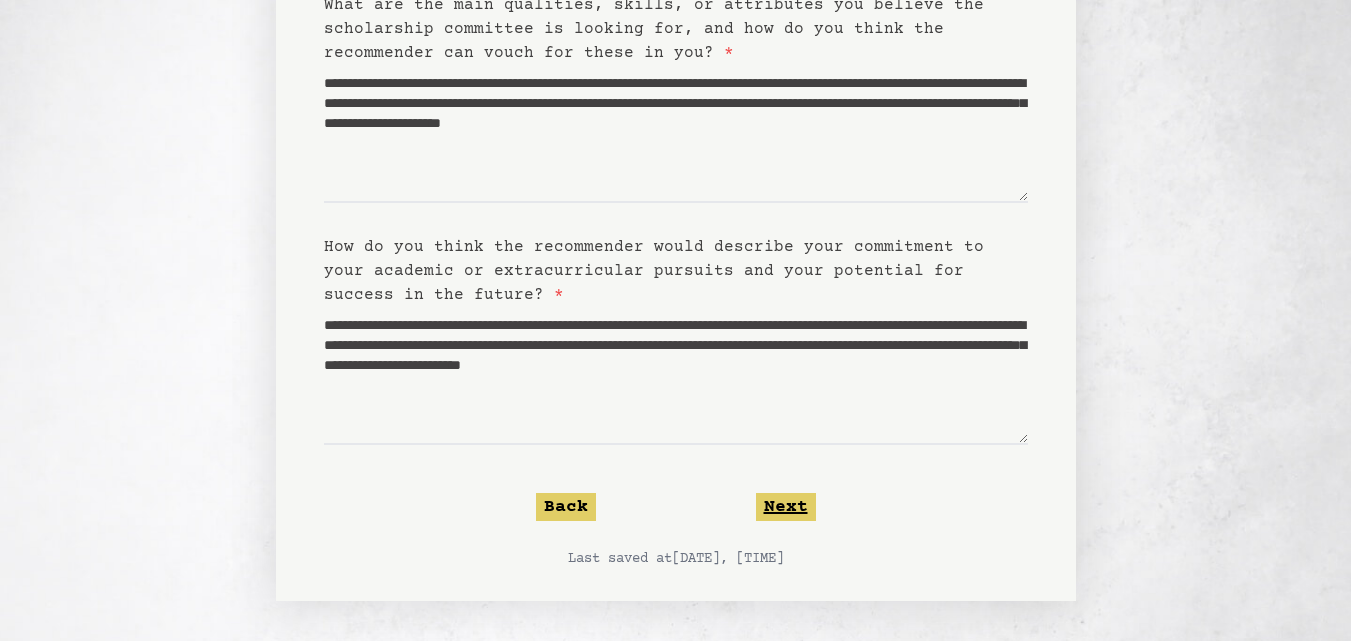 click on "Next" 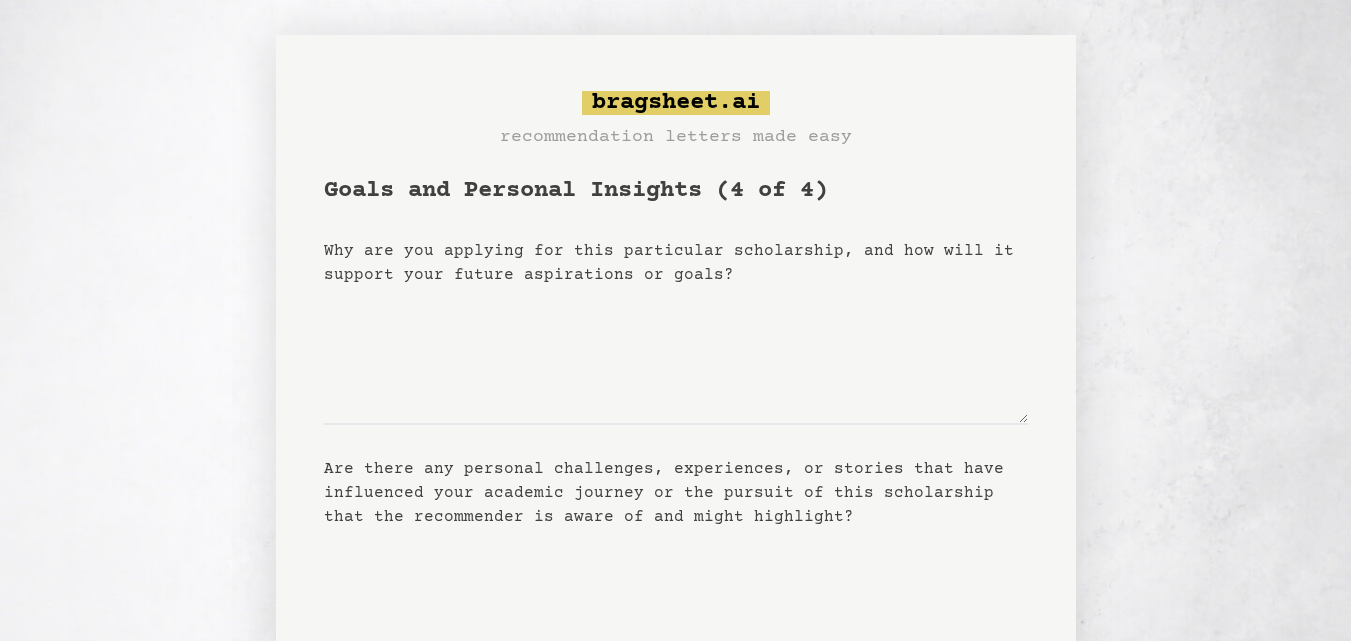 scroll, scrollTop: 0, scrollLeft: 0, axis: both 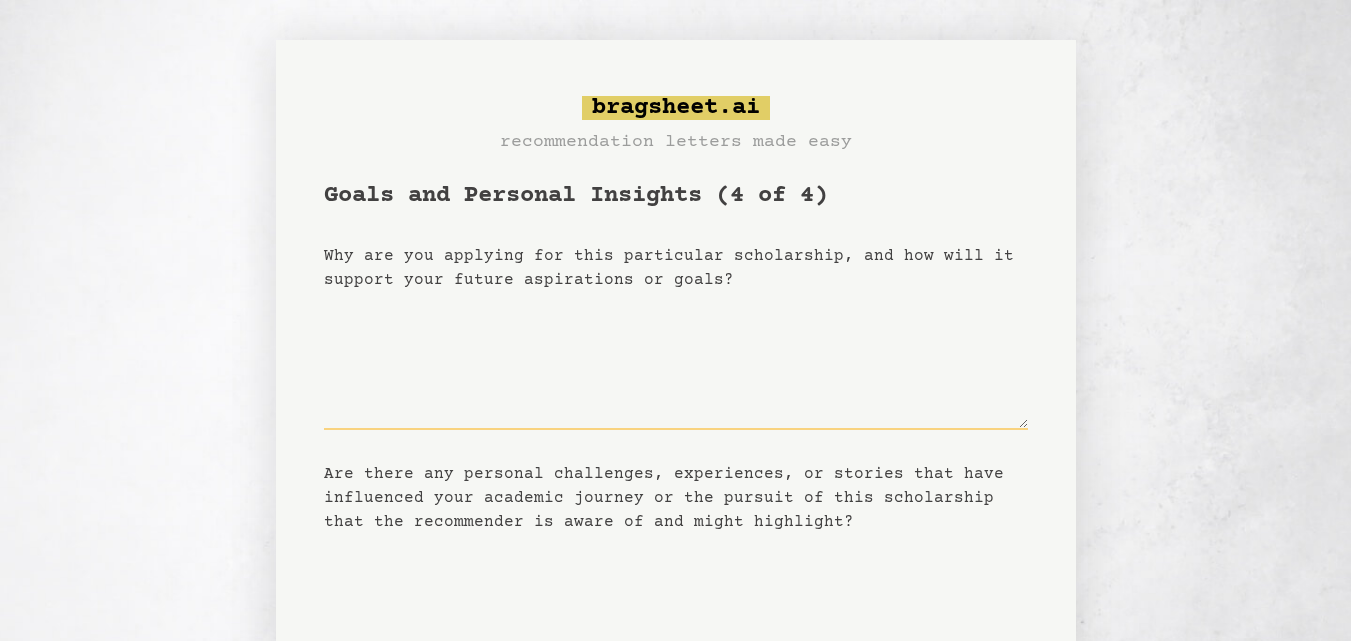 click on "Why are you applying for this particular scholarship, and how
will it support your future aspirations or goals?" at bounding box center (676, 361) 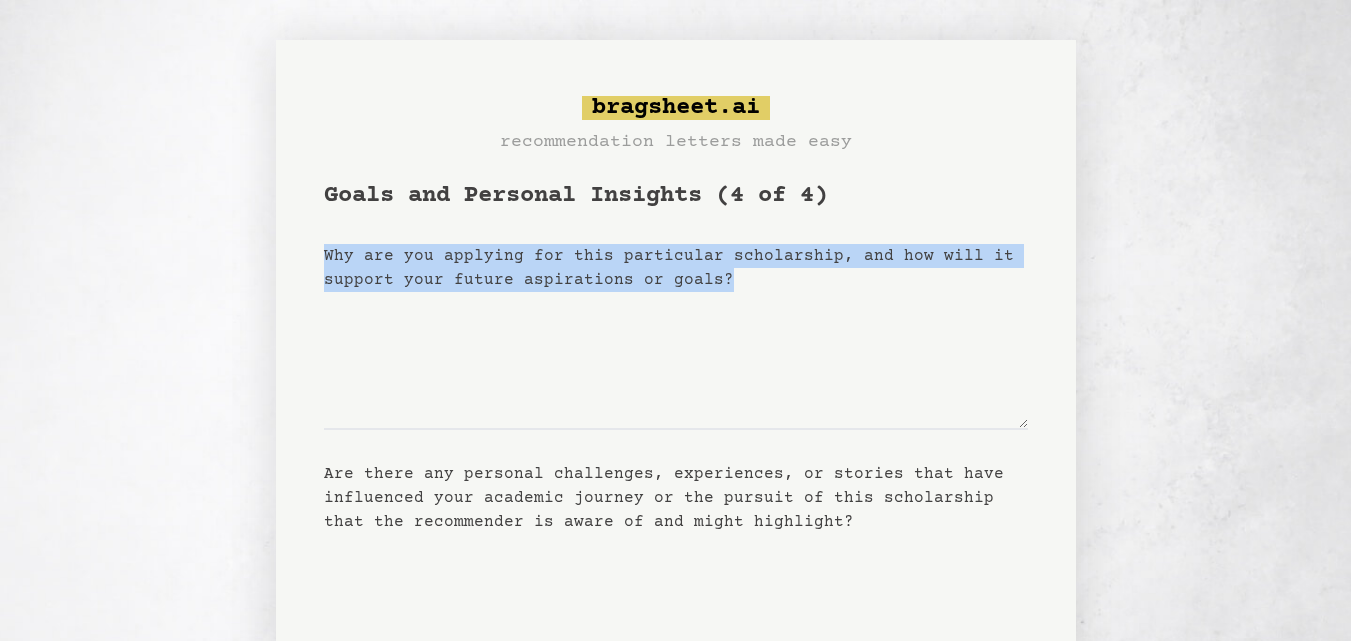 drag, startPoint x: 739, startPoint y: 286, endPoint x: 326, endPoint y: 260, distance: 413.8176 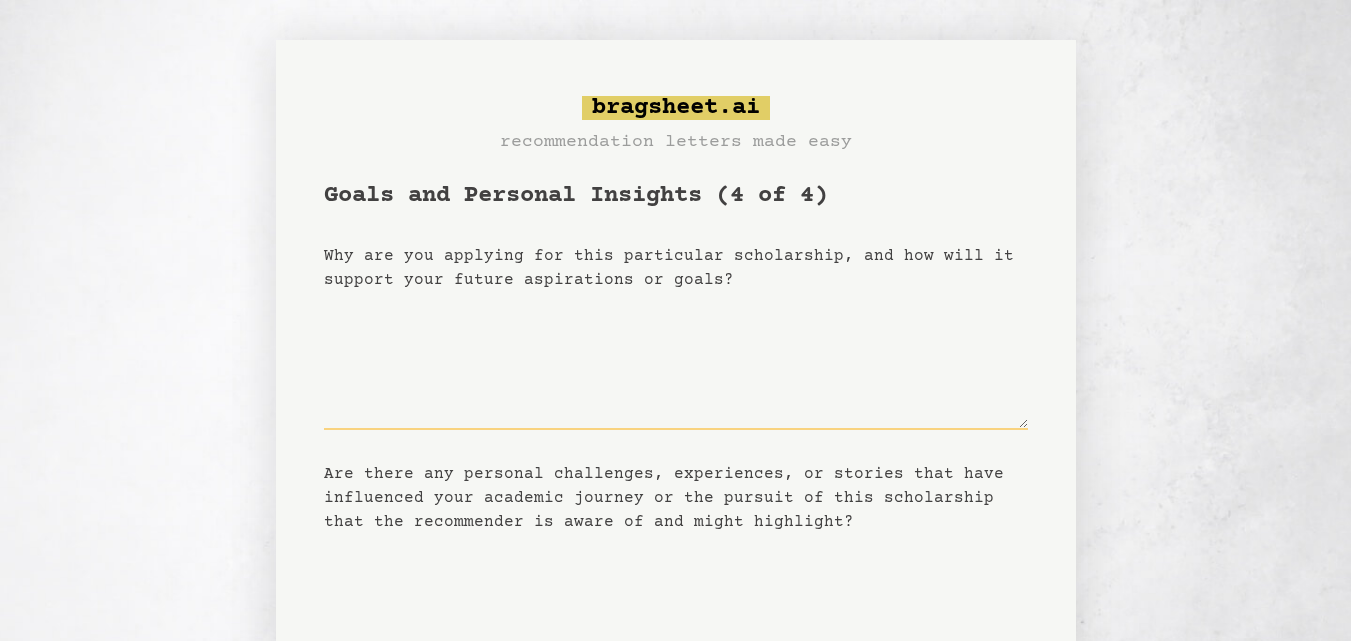 click on "Why are you applying for this particular scholarship, and how
will it support your future aspirations or goals?" at bounding box center [676, 361] 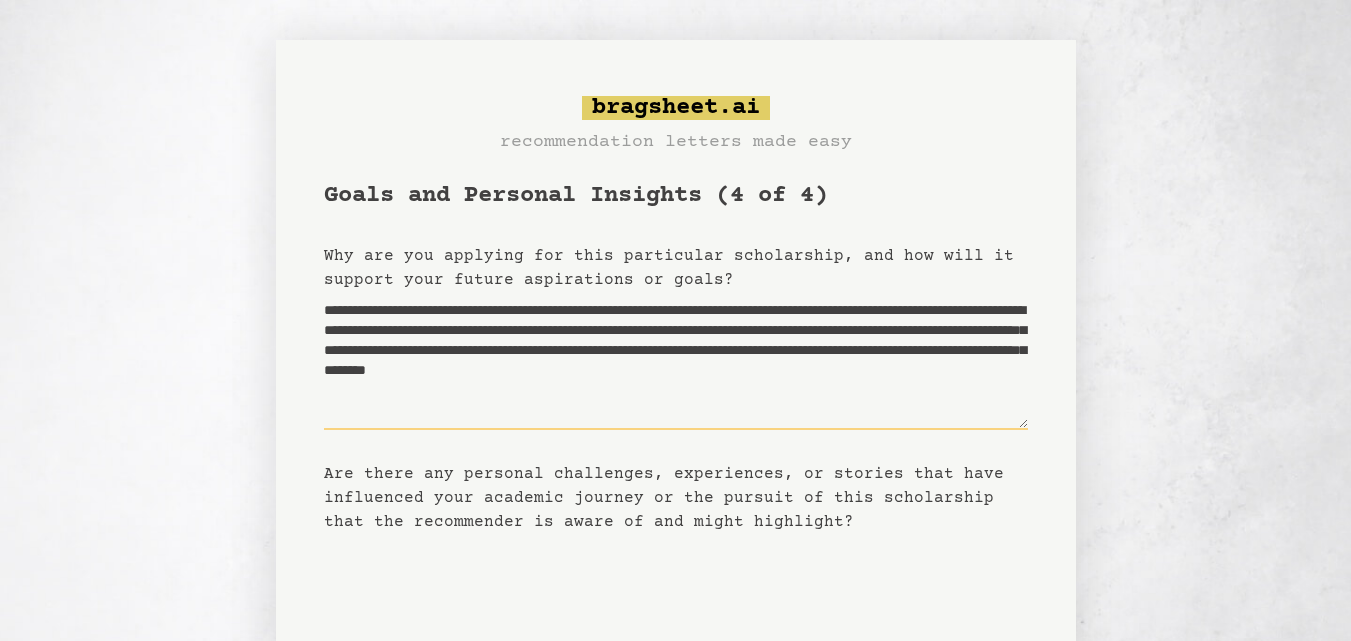 click on "**********" at bounding box center [676, 361] 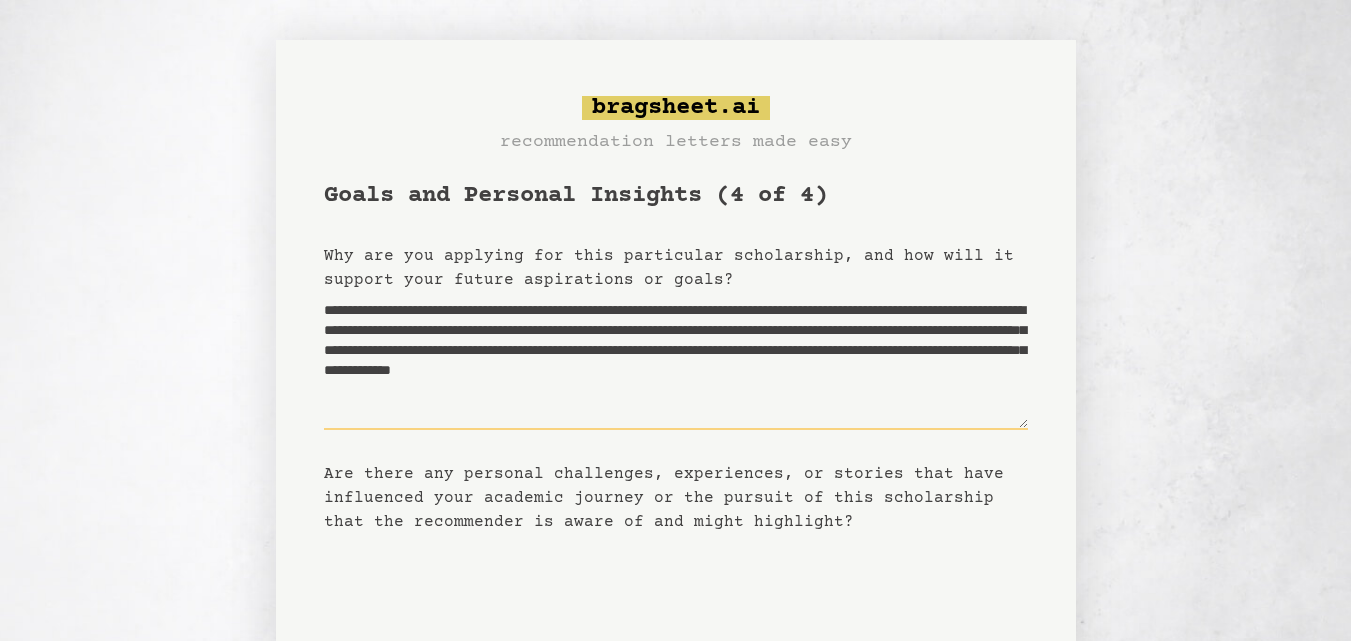 click on "**********" at bounding box center (676, 361) 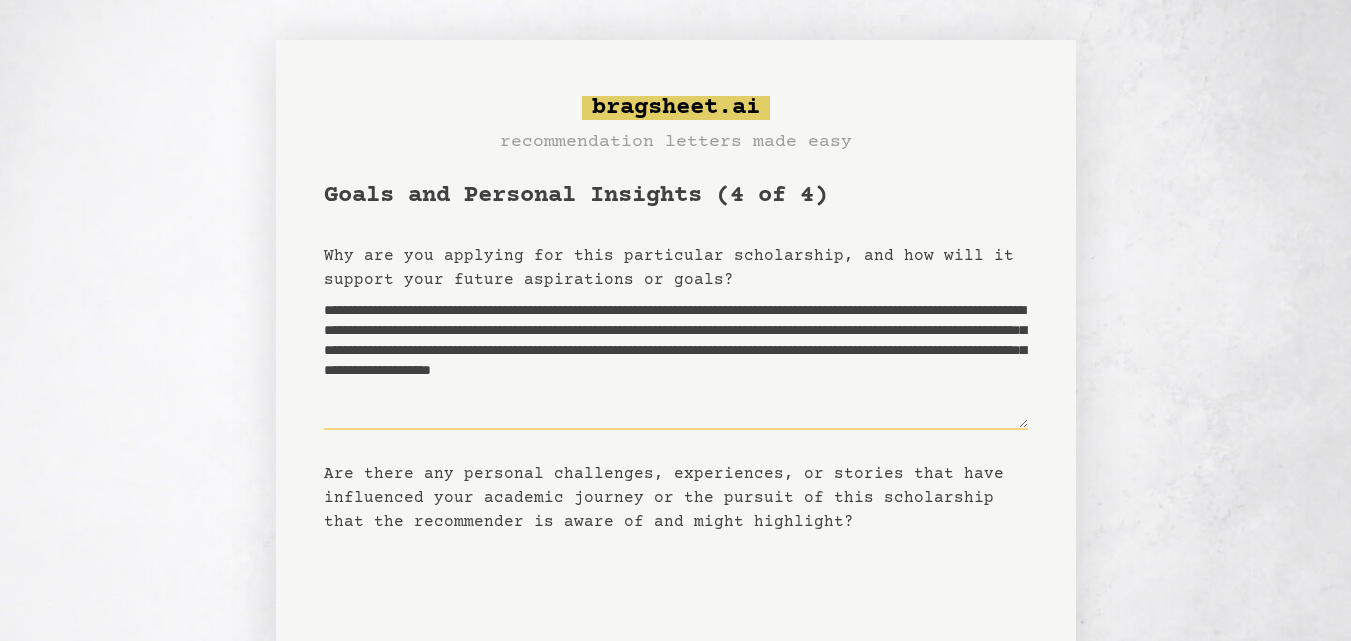 click on "**********" at bounding box center (676, 361) 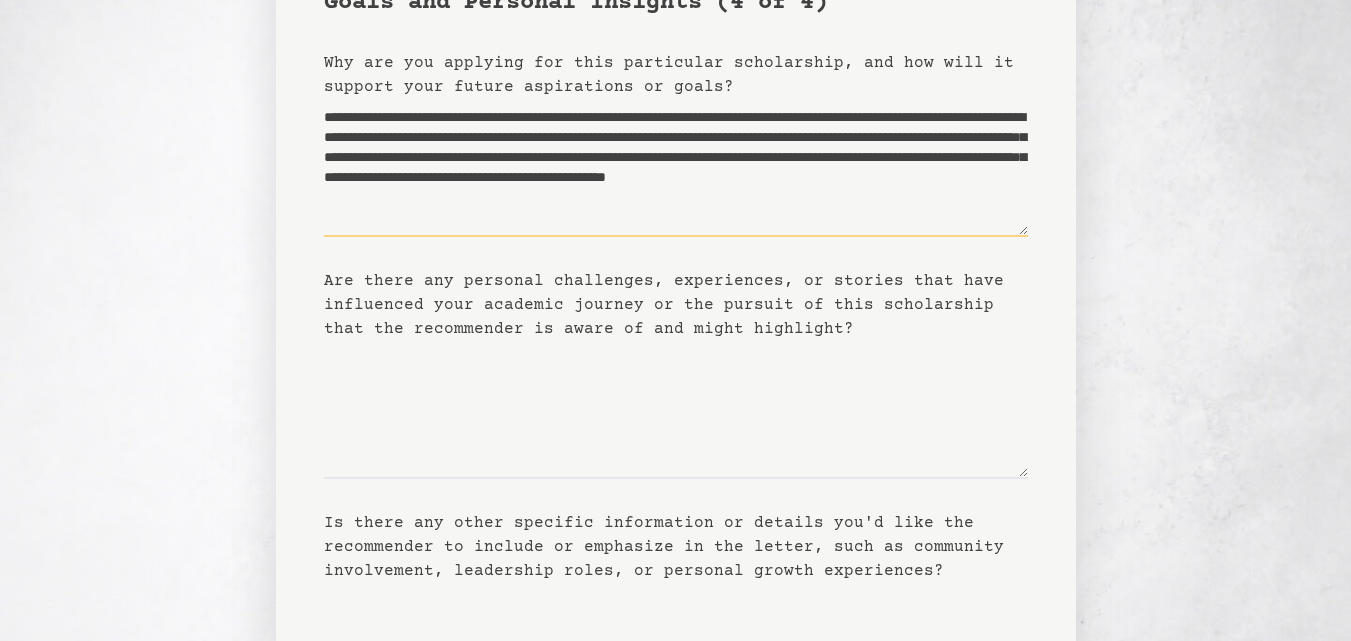 scroll, scrollTop: 200, scrollLeft: 0, axis: vertical 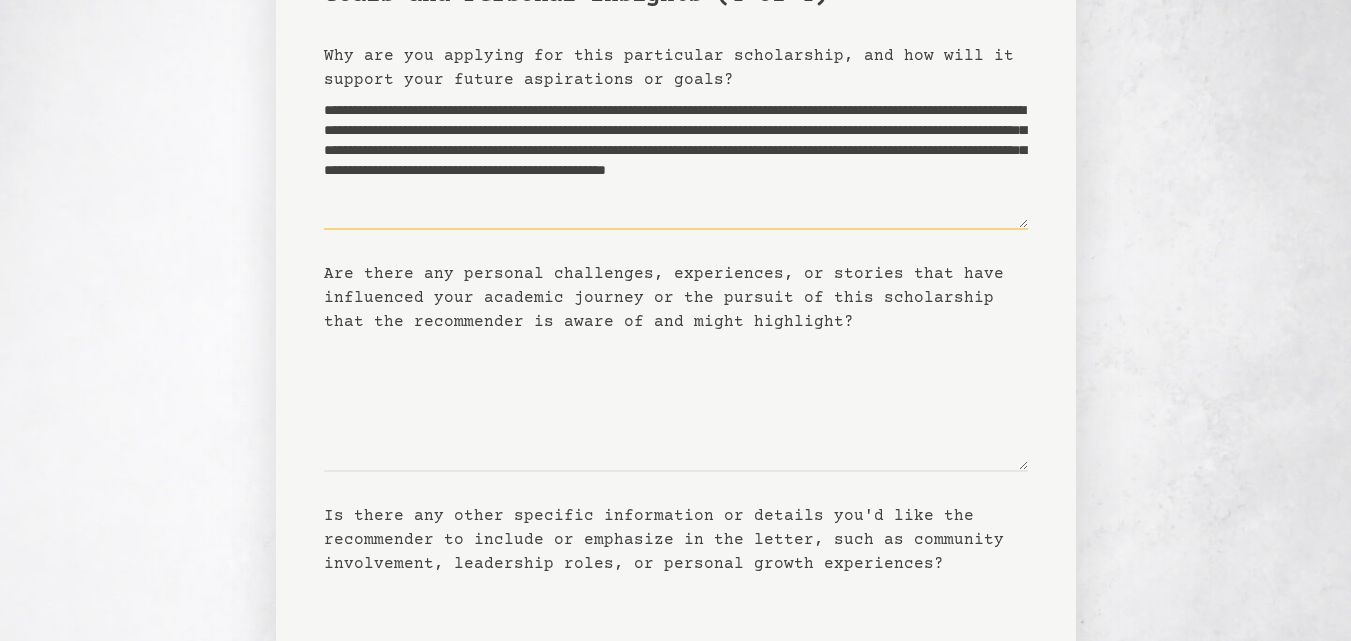 drag, startPoint x: 903, startPoint y: 212, endPoint x: 597, endPoint y: 209, distance: 306.0147 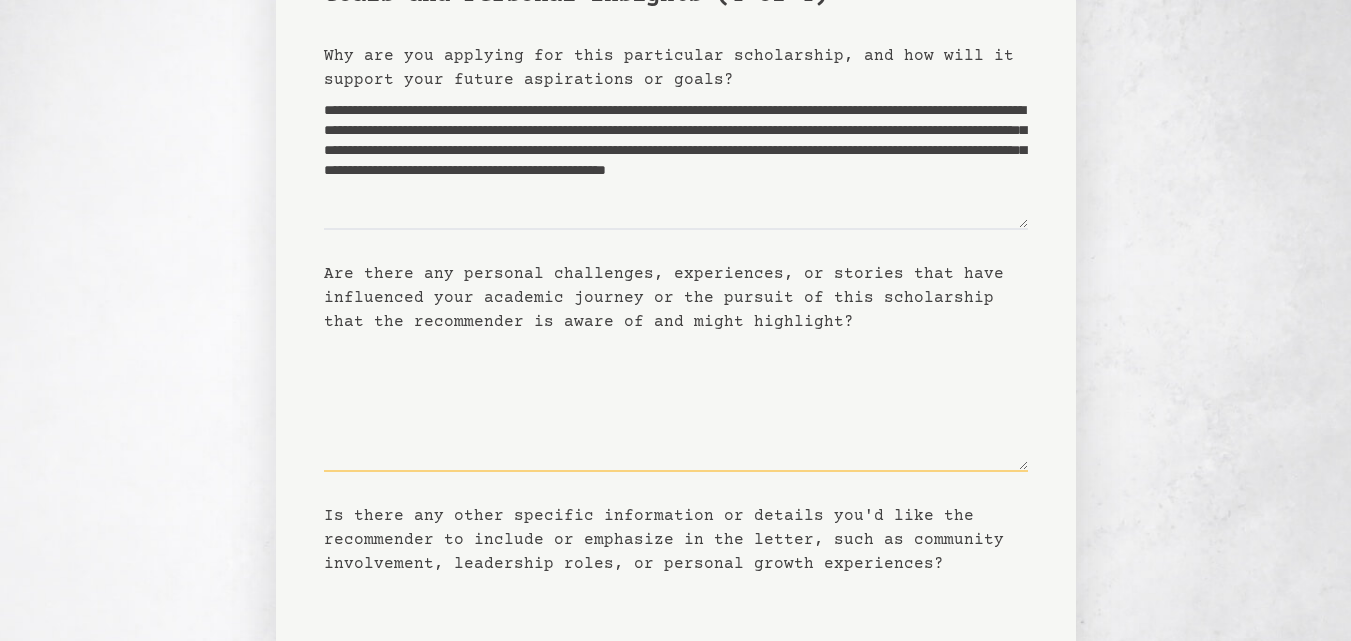 click on "Are there any personal challenges, experiences, or stories that
have influenced your academic journey or the pursuit of this
scholarship that the recommender is aware of and might
highlight?" at bounding box center [676, 403] 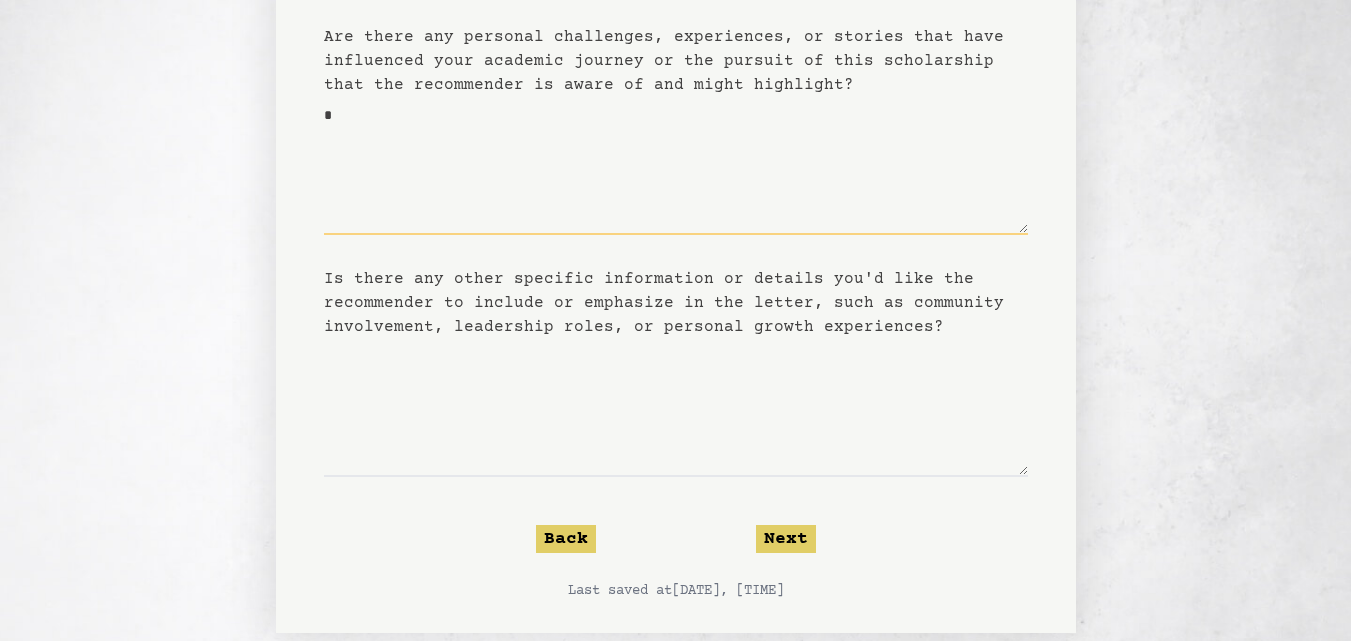 scroll, scrollTop: 469, scrollLeft: 0, axis: vertical 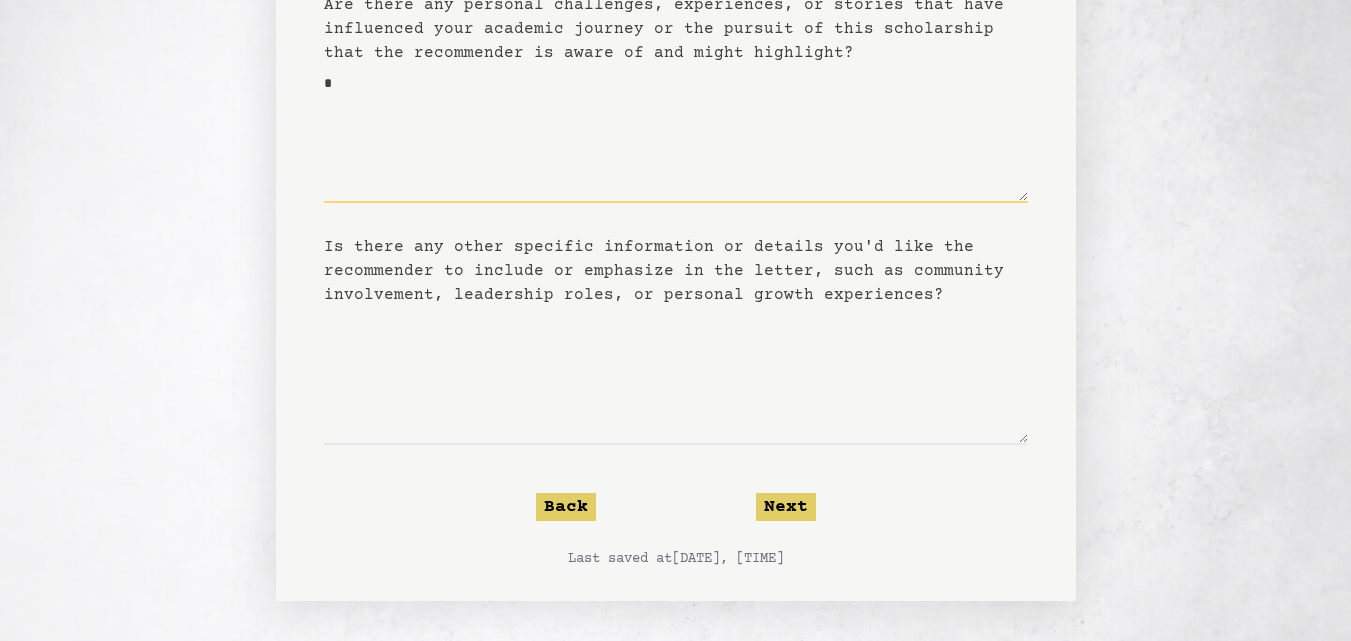 type on "*" 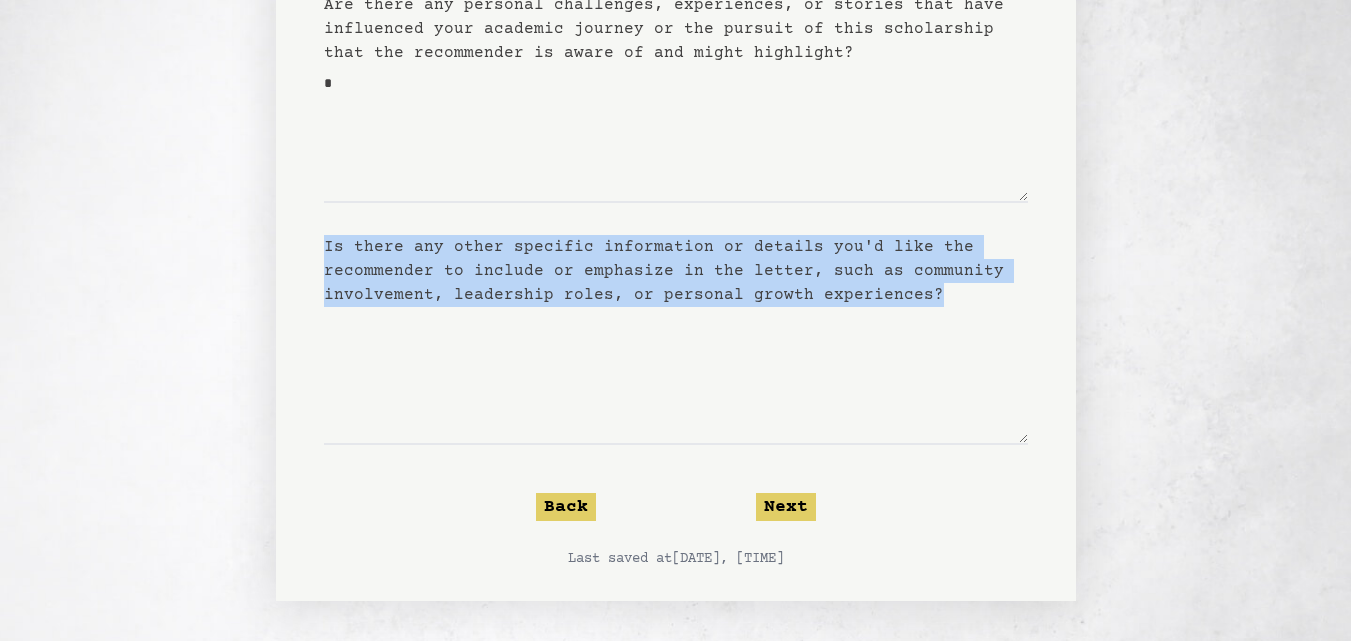 drag, startPoint x: 365, startPoint y: 257, endPoint x: 914, endPoint y: 304, distance: 551.0082 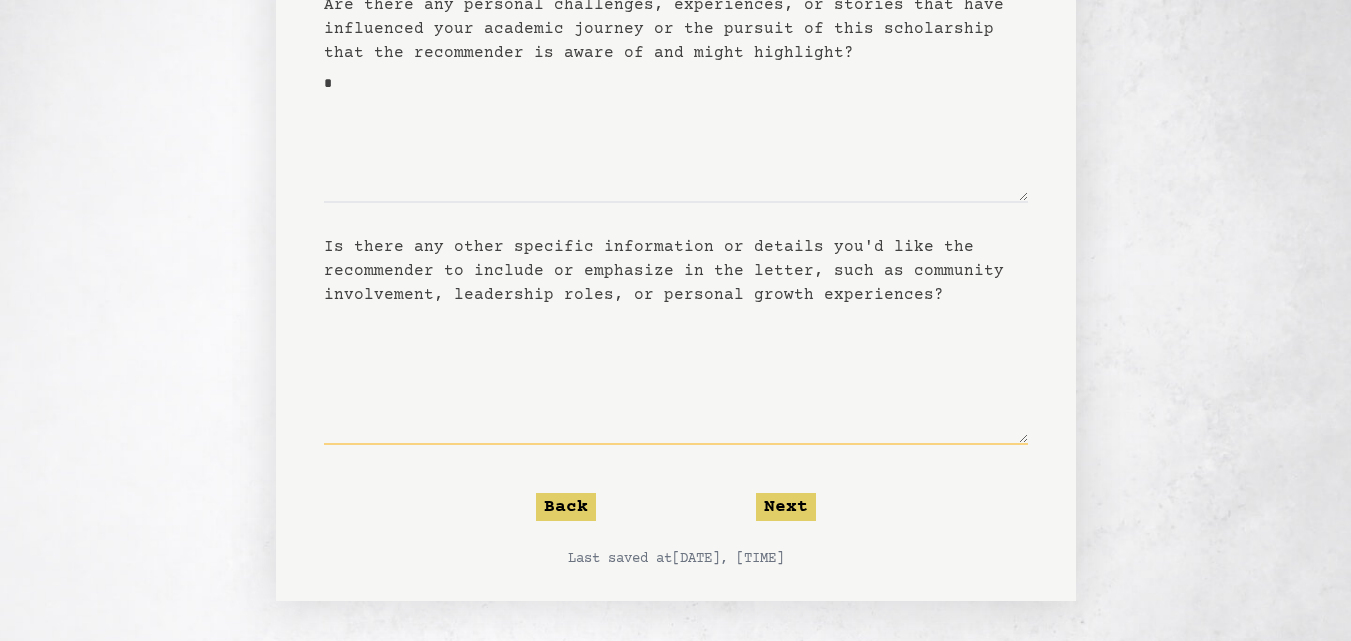 click on "Is there any other specific information or details you'd like
the recommender to include or emphasize in the letter, such as
community involvement, leadership roles, or personal growth
experiences?" at bounding box center [676, 376] 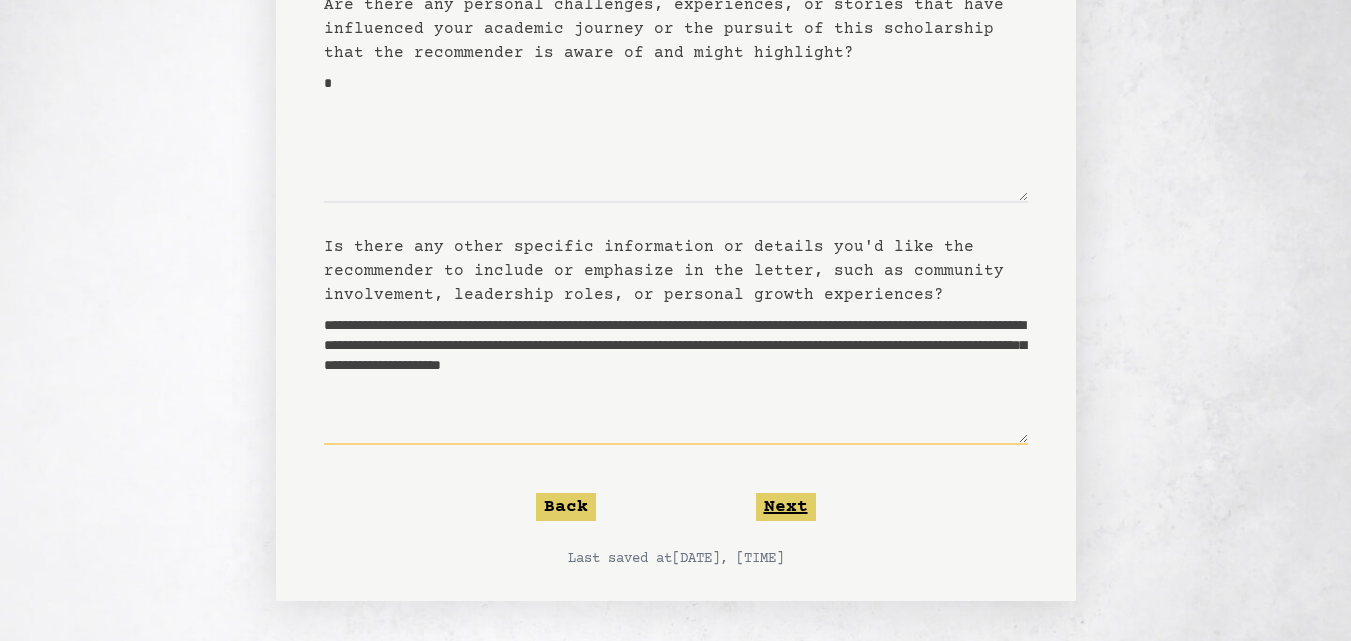 type on "**********" 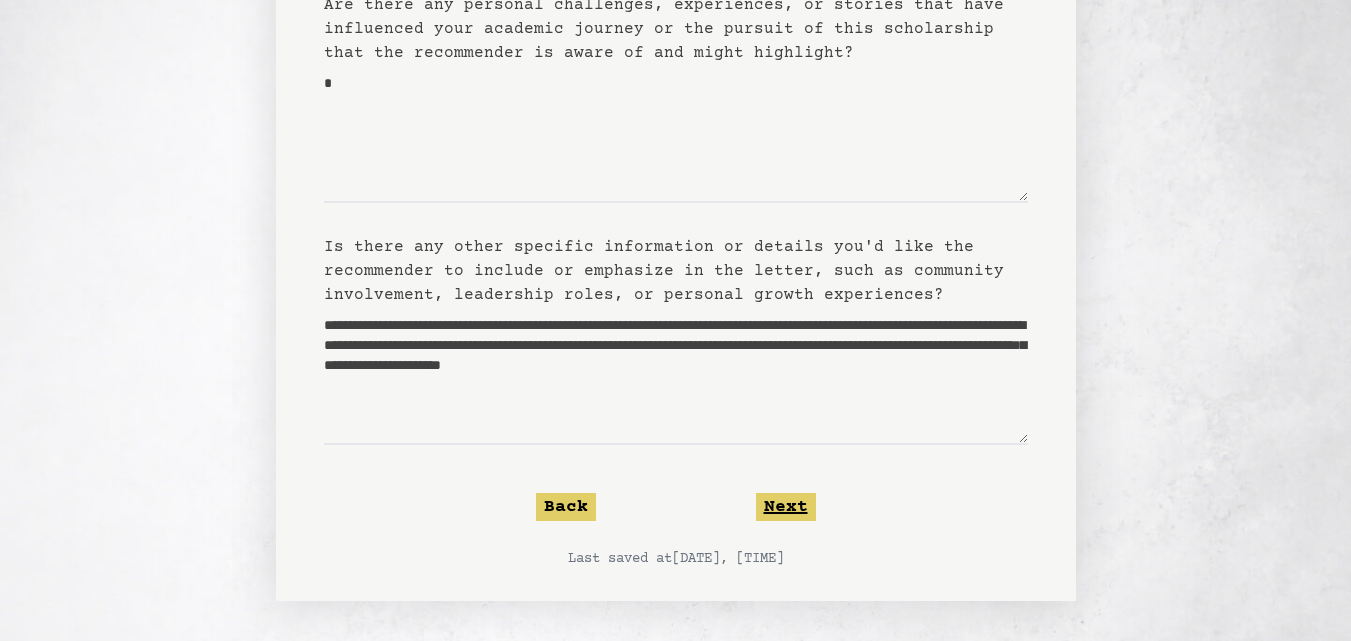 click on "Next" 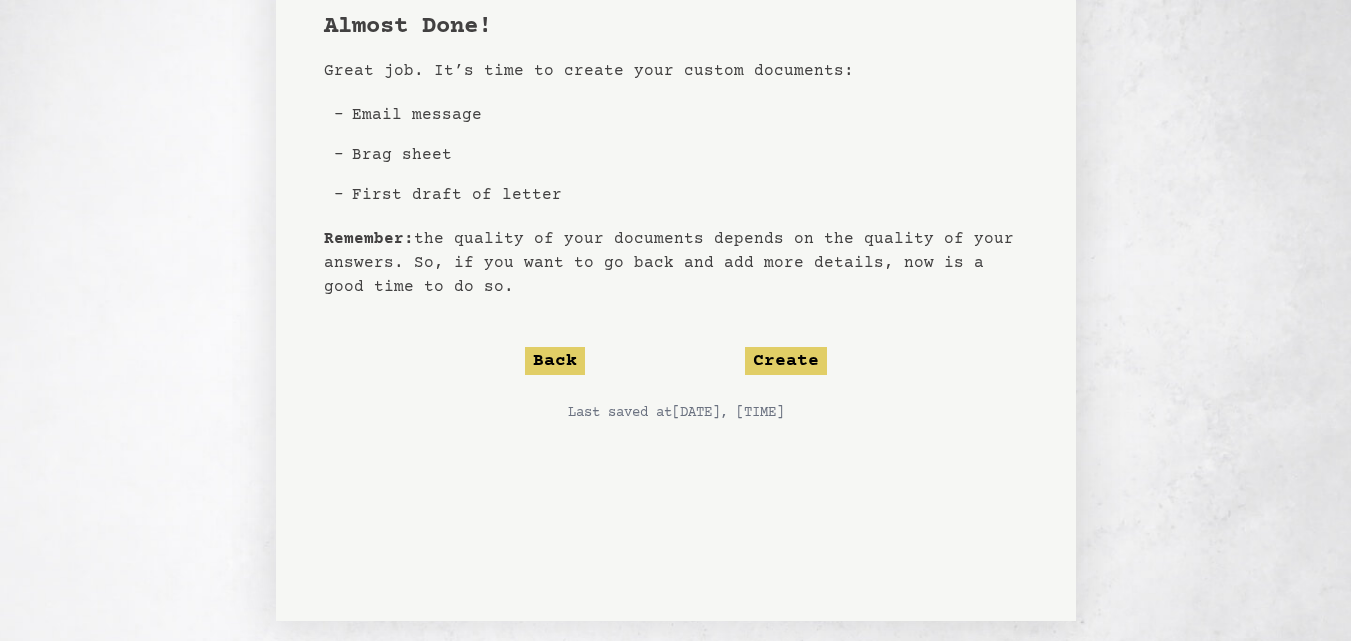 scroll, scrollTop: 189, scrollLeft: 0, axis: vertical 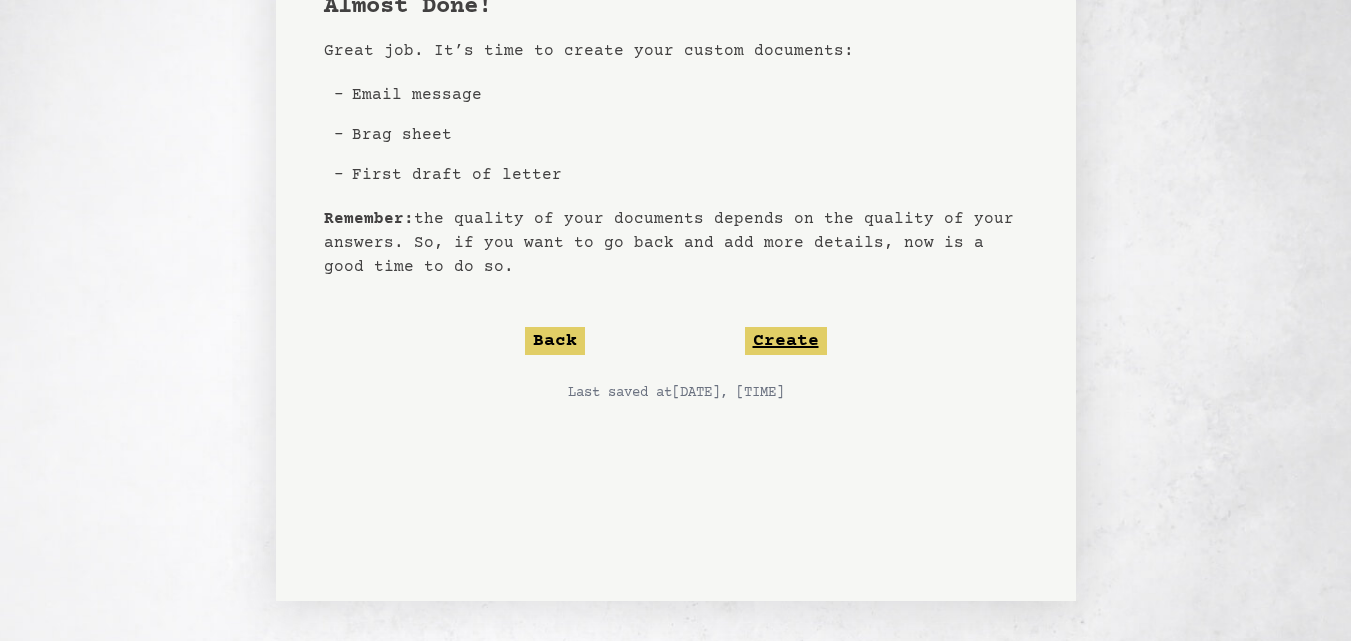 click on "Create" 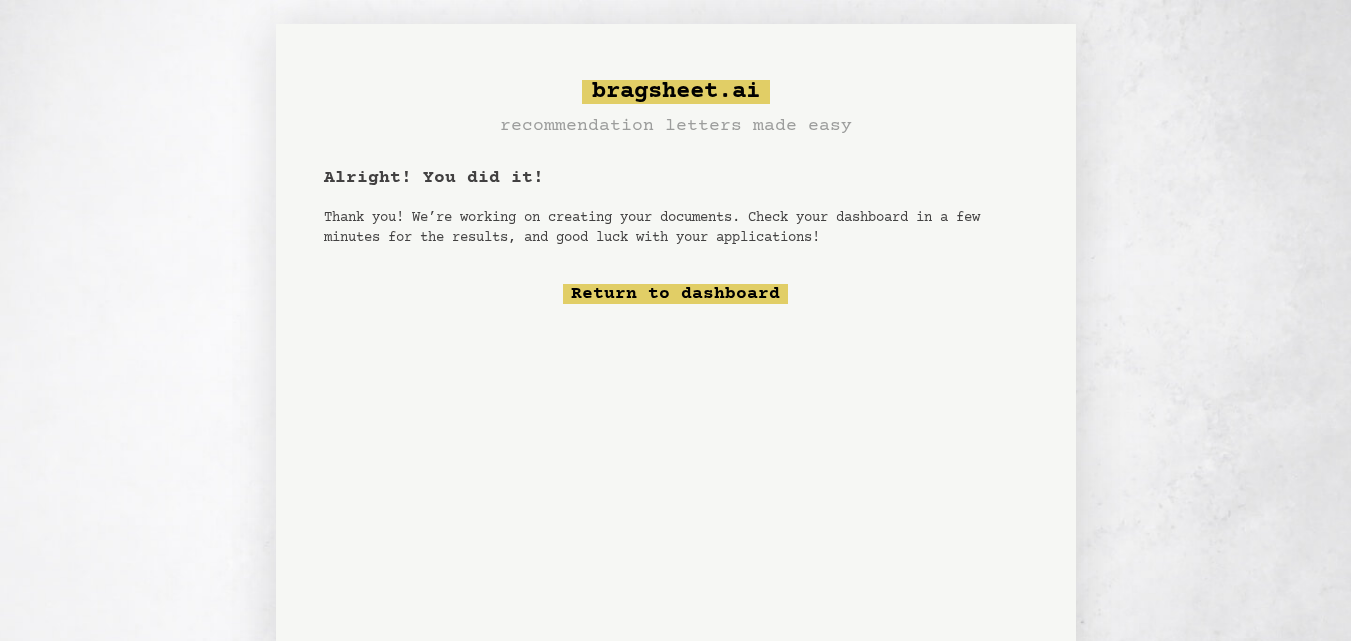 scroll, scrollTop: 0, scrollLeft: 0, axis: both 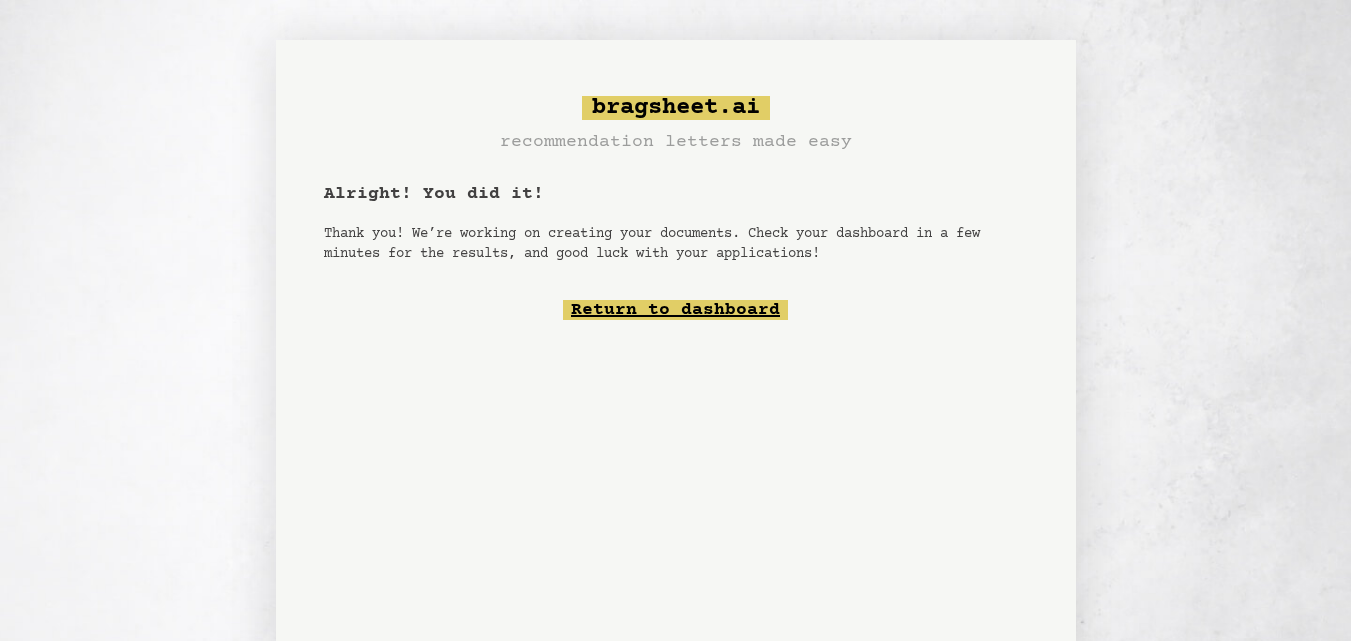 click on "Return to dashboard" at bounding box center [675, 310] 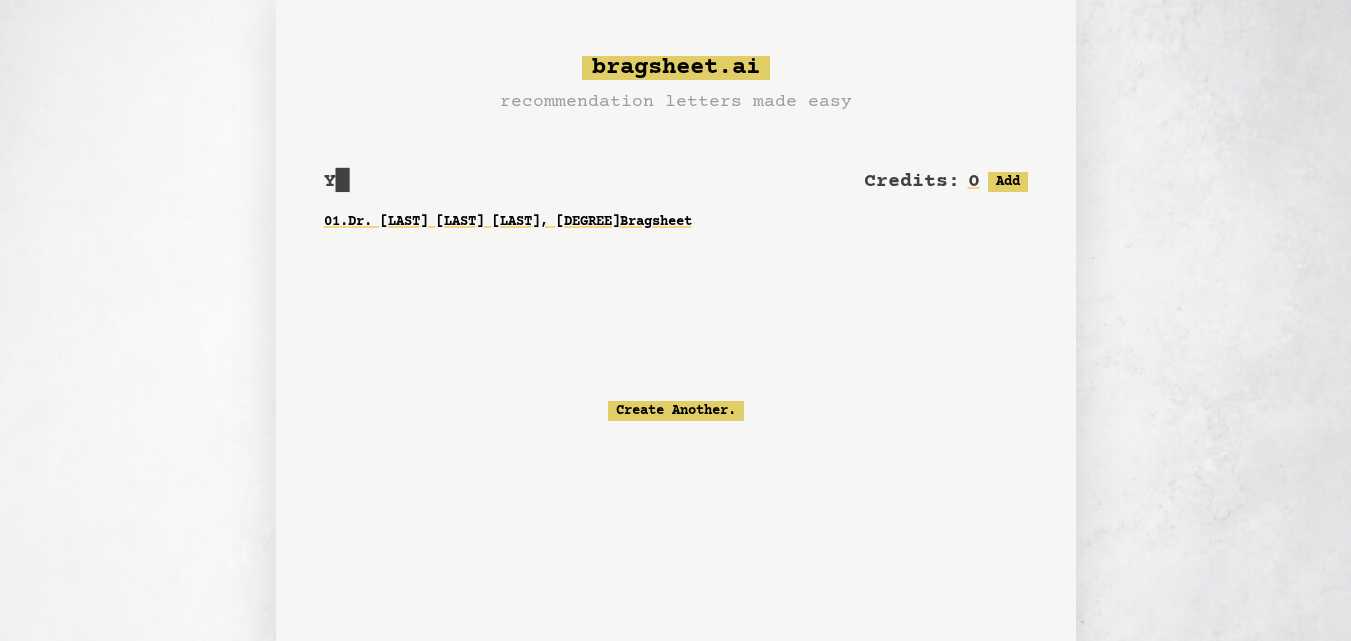 scroll, scrollTop: 0, scrollLeft: 0, axis: both 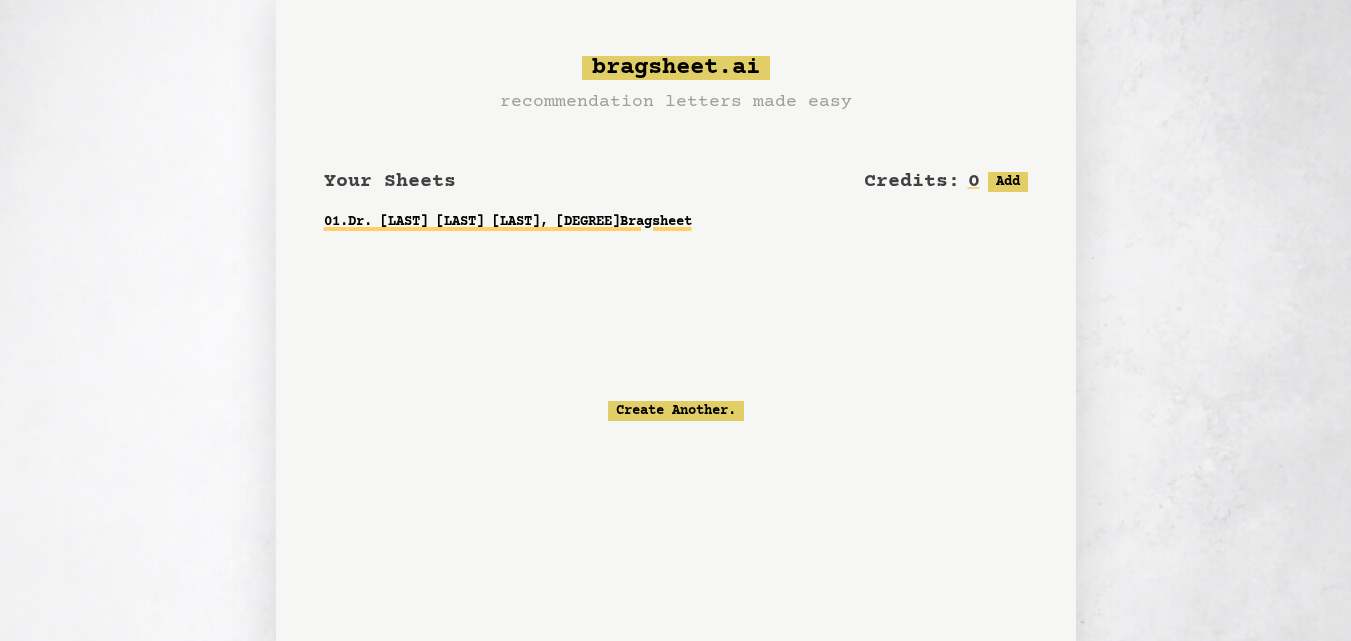 click on "01 . Dr. [LAST] [LAST] [LAST], [DEGREE] Bragsheet" at bounding box center [676, 222] 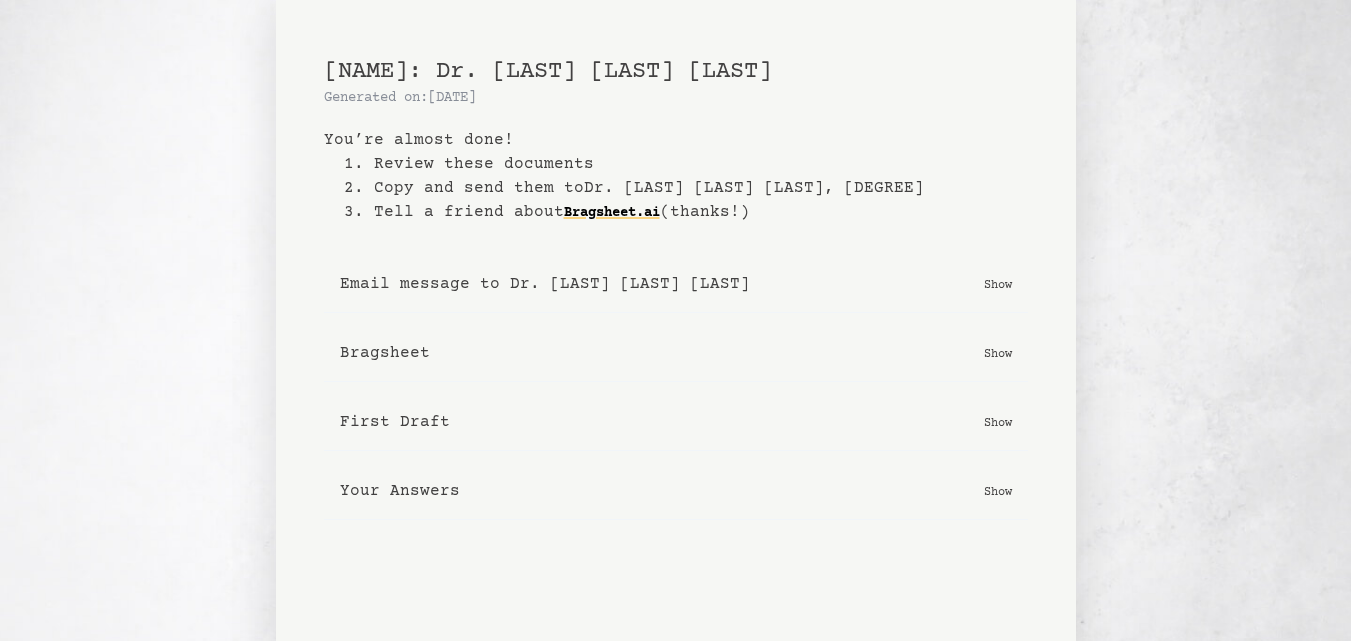 click on "Show" at bounding box center [998, 422] 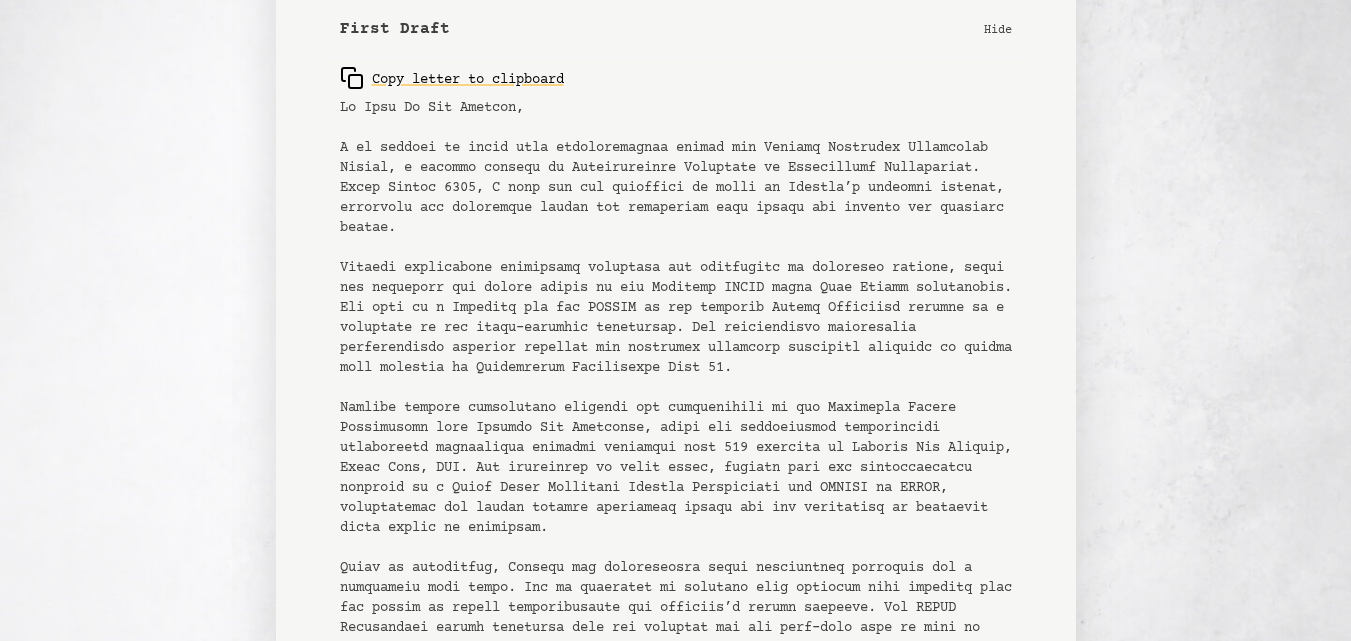 scroll, scrollTop: 344, scrollLeft: 0, axis: vertical 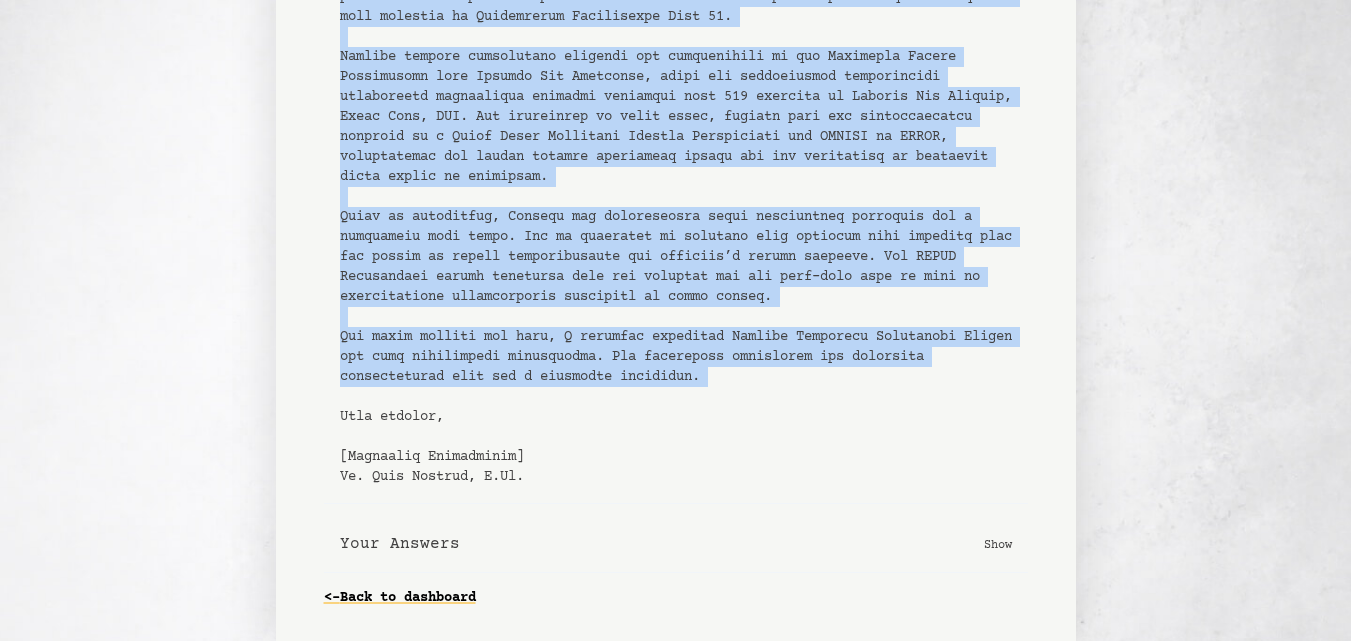 drag, startPoint x: 316, startPoint y: 153, endPoint x: 574, endPoint y: 393, distance: 352.3691 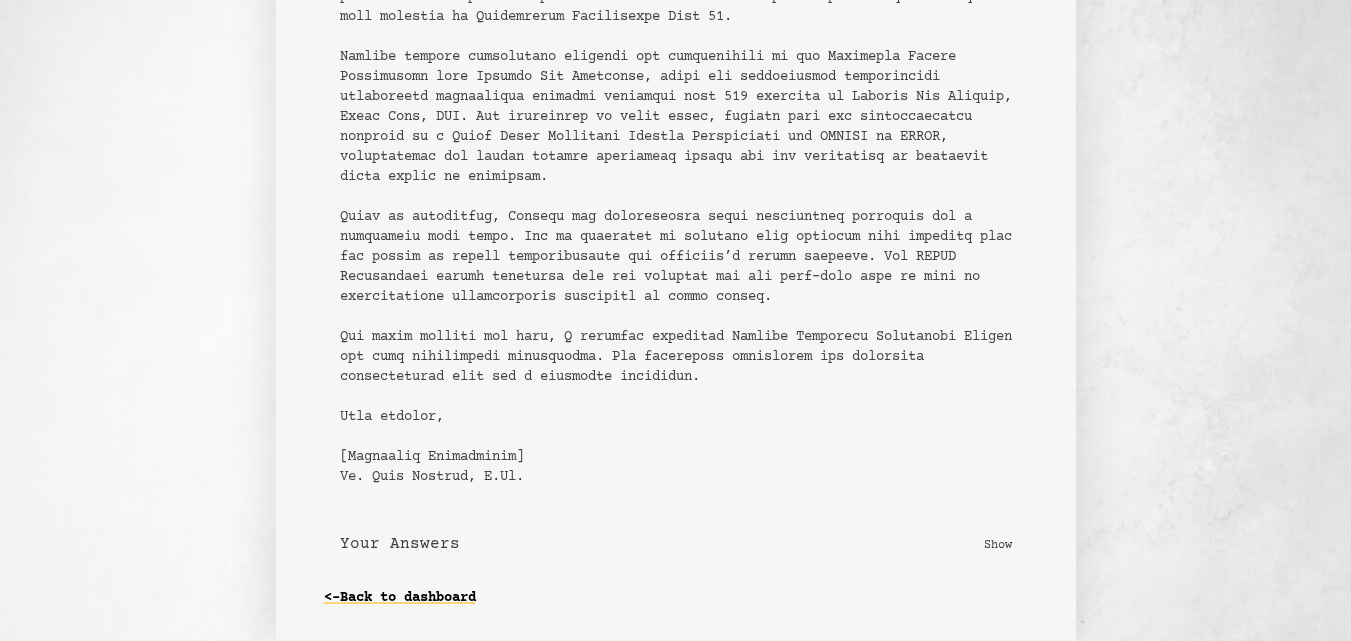 click on "Bragsheet: Dr. Drs. R. Dudy Heryadi, M.Si.   Generated on:  8/9/2025   You’re almost done!   1. Review these documents   2. Copy and send them to  Dr. Drs. R. Dudy Heryadi, M.Si.   3. Tell a friend about  Bragsheet.ai  (thanks!)   Email message to Dr. Drs. R. Dudy Heryadi, M.Si.   Show     Bragsheet   Show     First Draft   Hide     Copy letter to clipboard
Your Answers   Show     <-  Back to dashboard     Bragsheet.ai | Recommendation Letters Made Easy" at bounding box center [675, -424] 